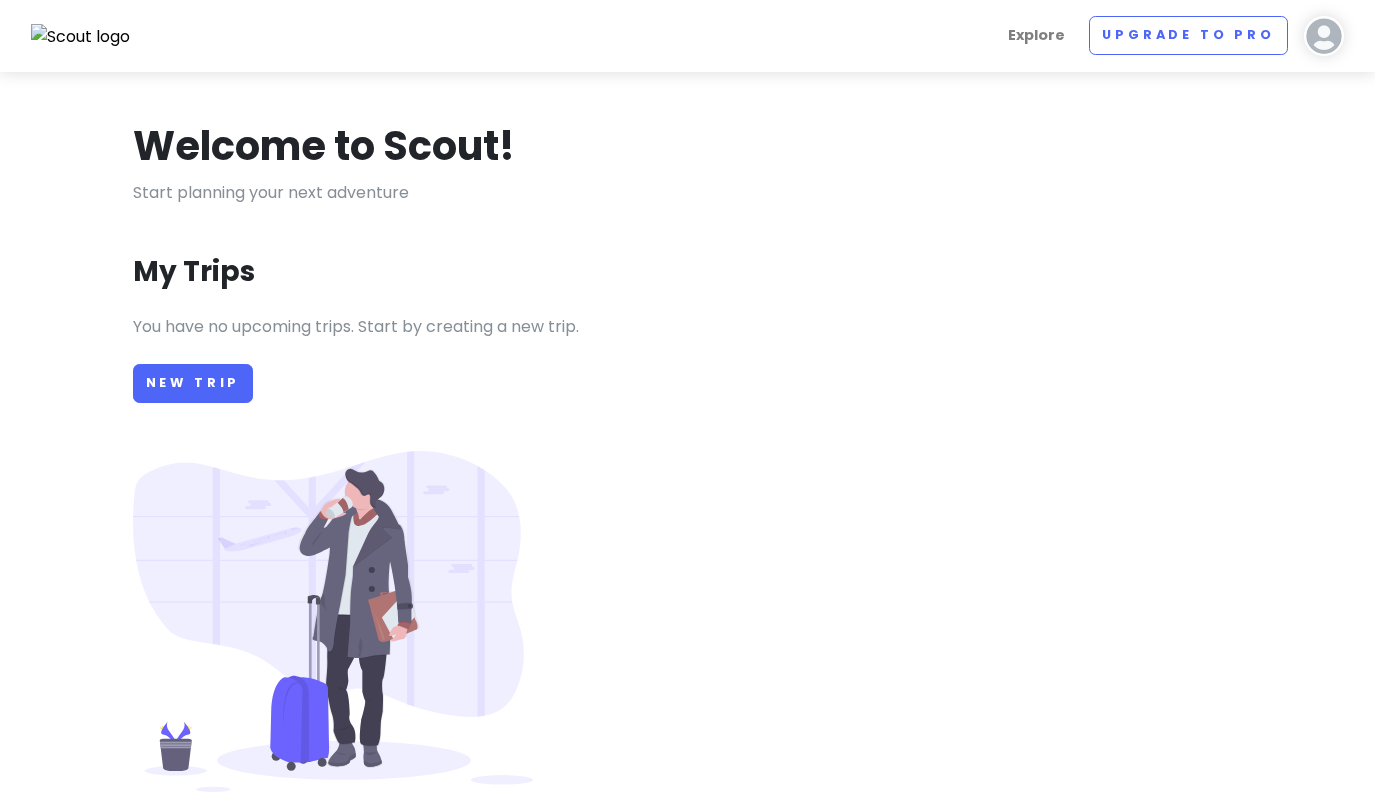 scroll, scrollTop: 0, scrollLeft: 0, axis: both 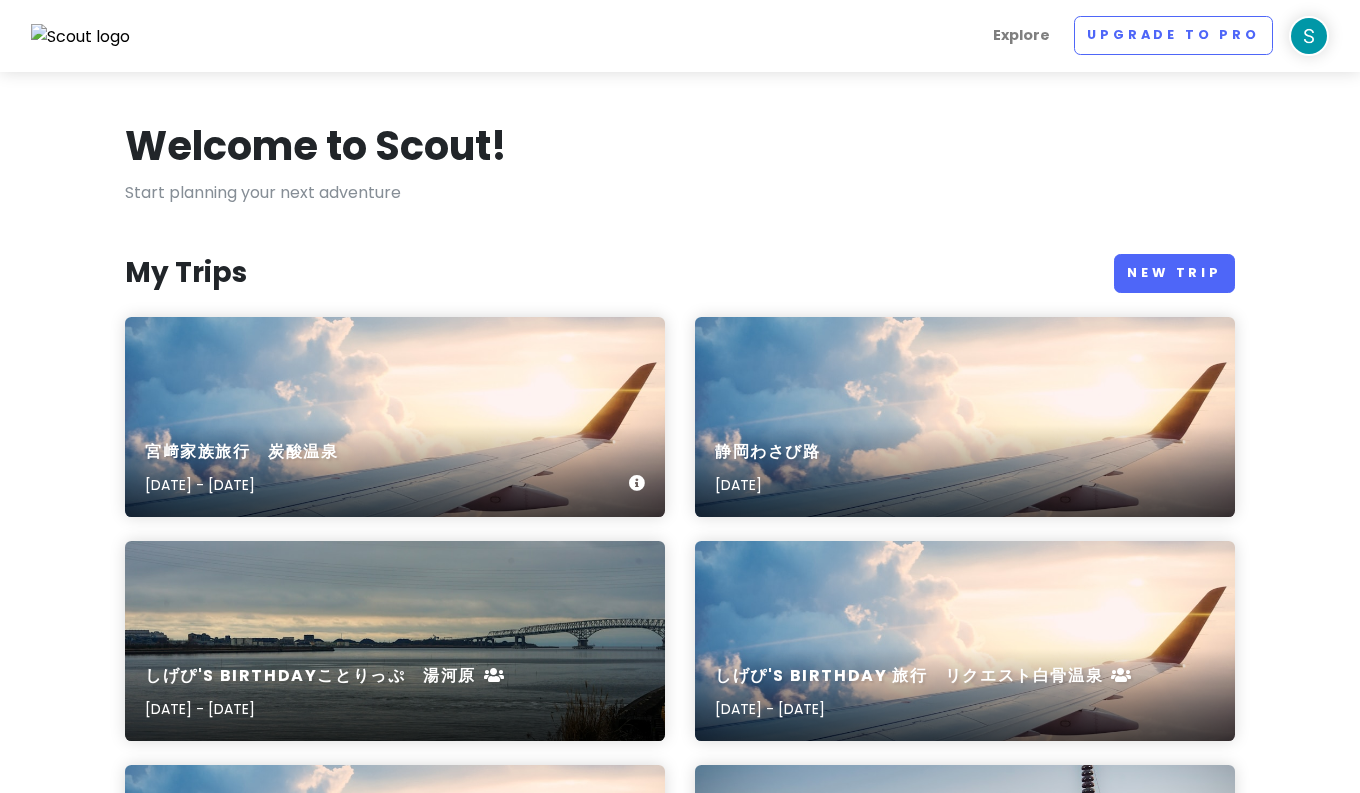 click on "宮﨑家族旅行　炭酸温泉 [DATE] - [DATE]" at bounding box center (395, 469) 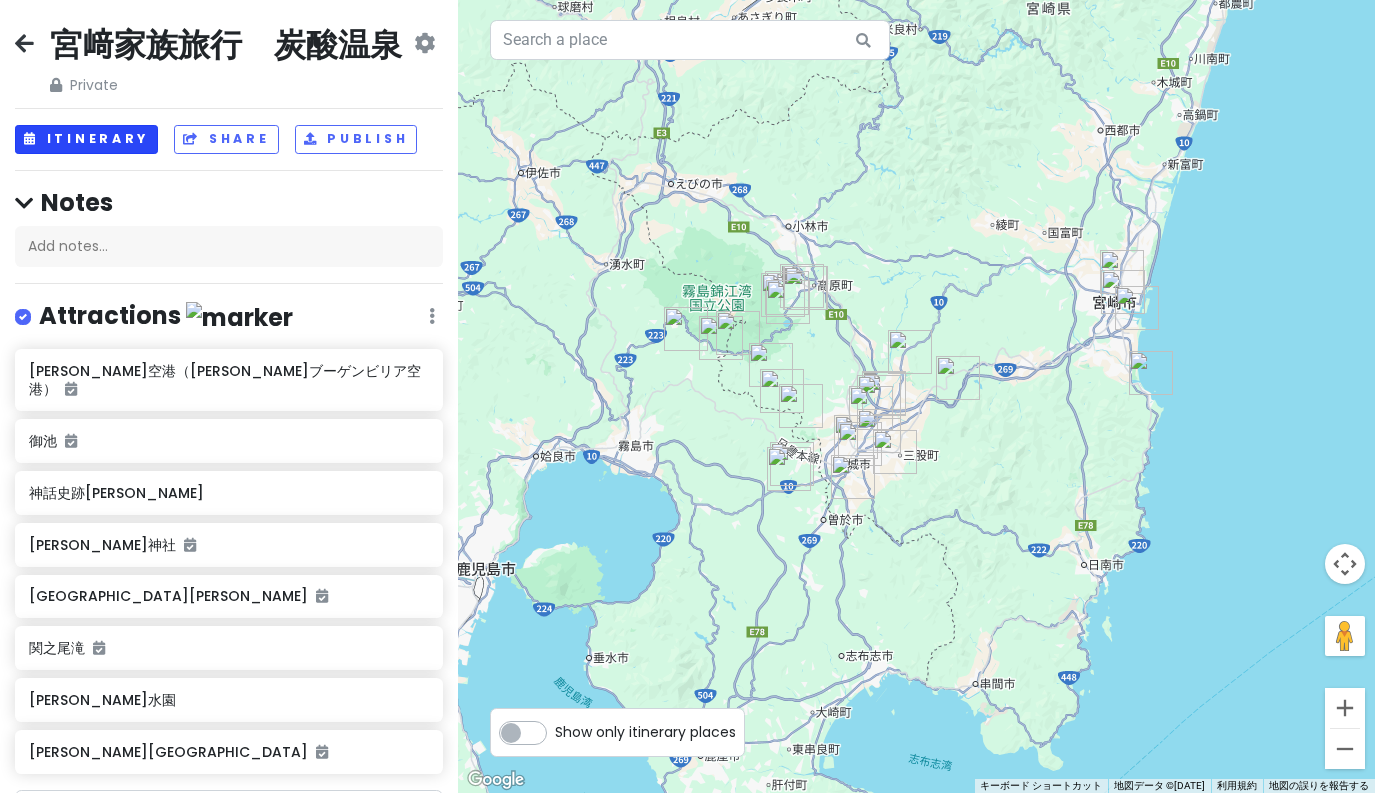 click on "Itinerary" at bounding box center (86, 139) 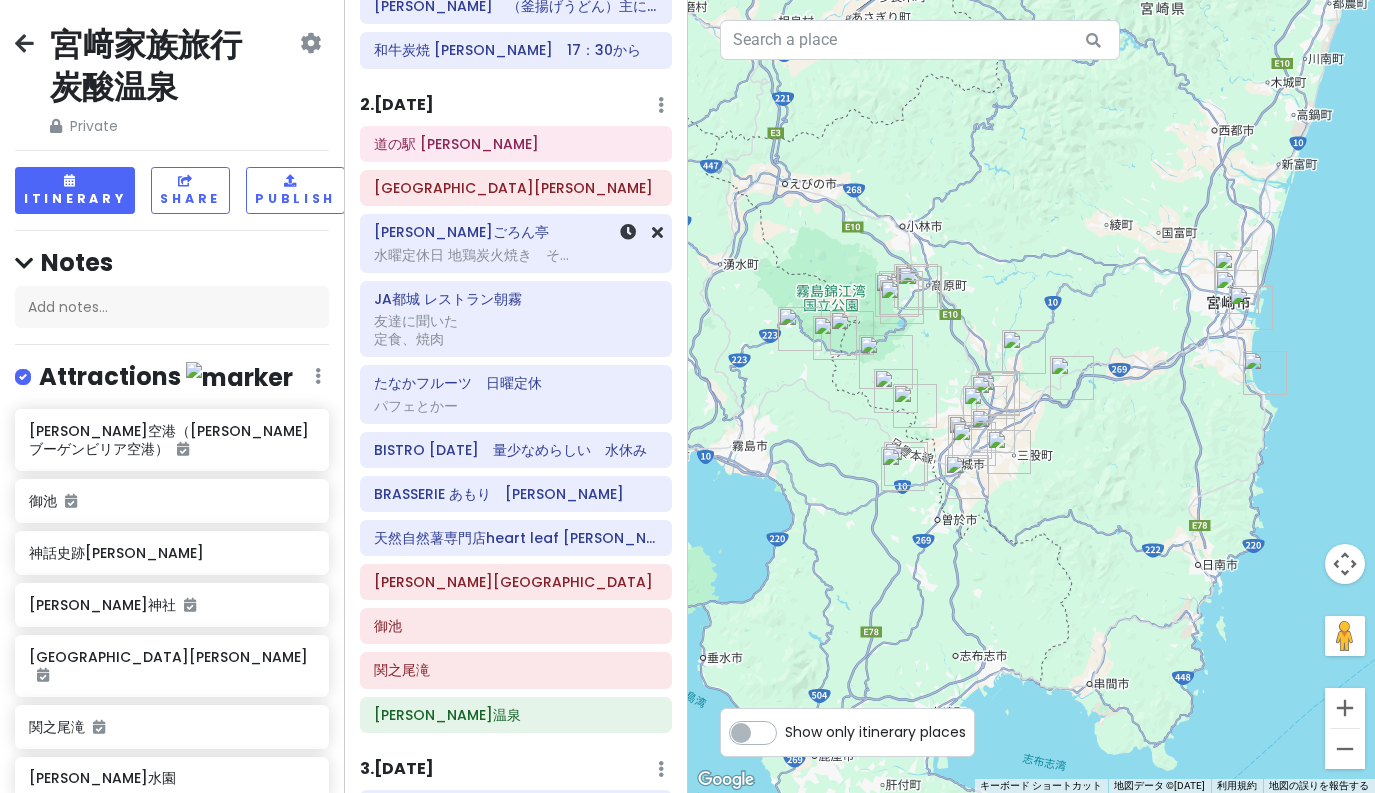 scroll, scrollTop: 96, scrollLeft: 0, axis: vertical 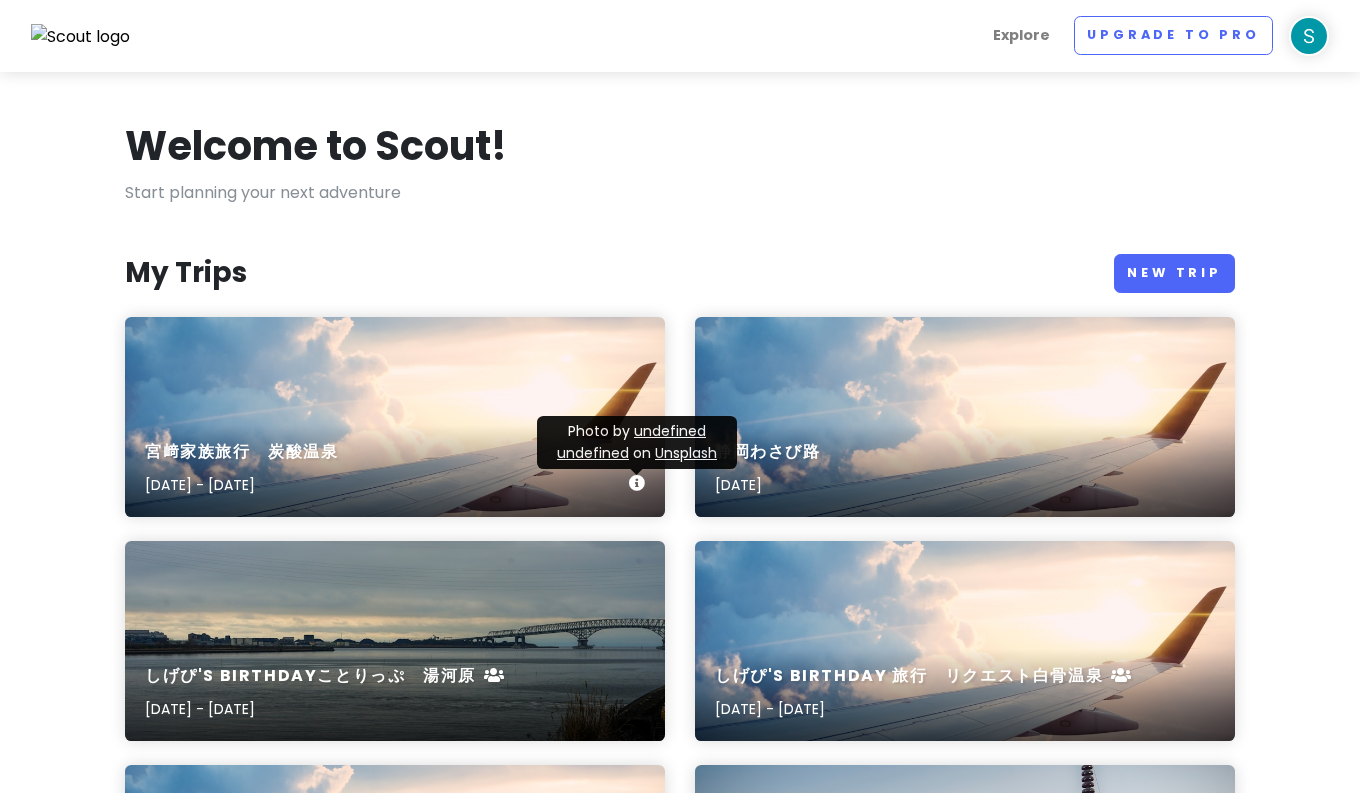 click at bounding box center [637, 483] 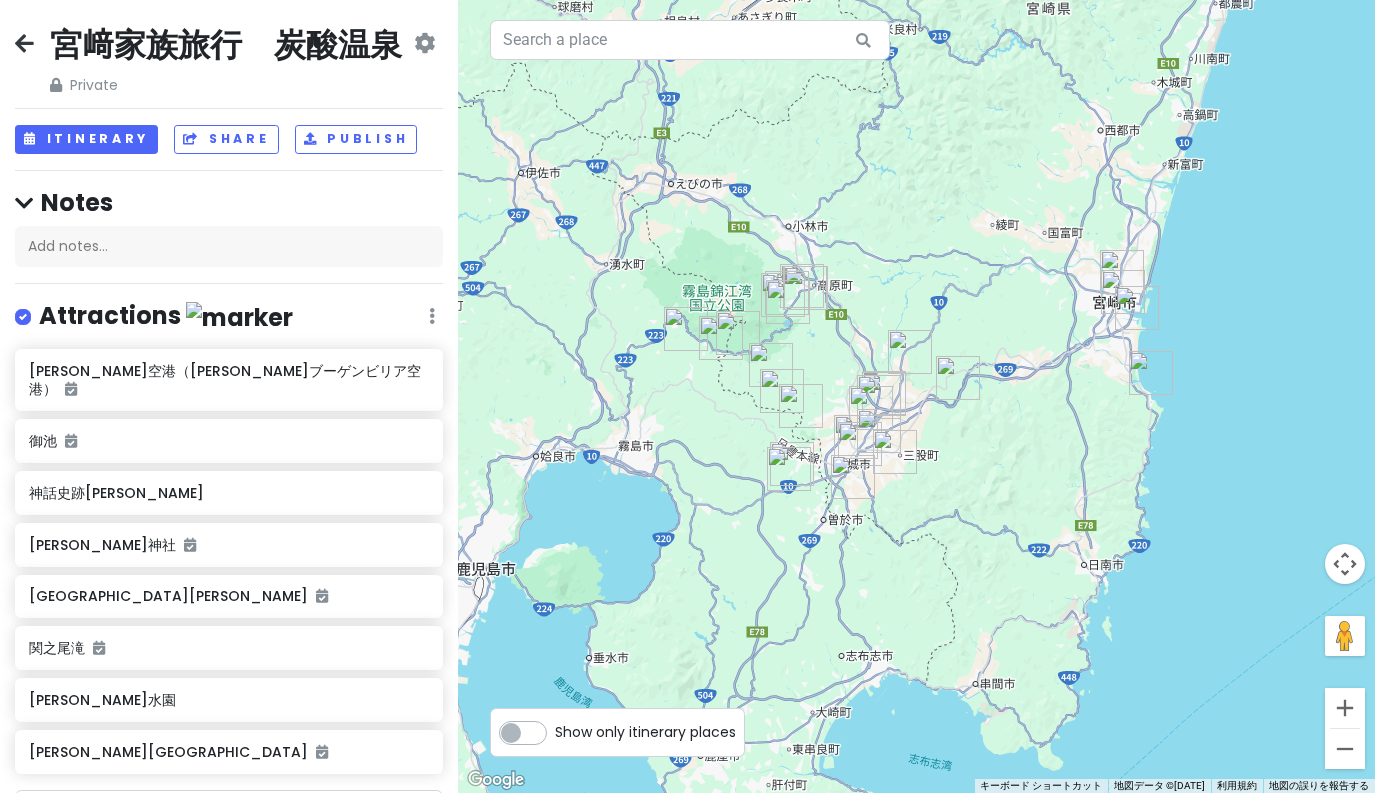 click at bounding box center (782, 391) 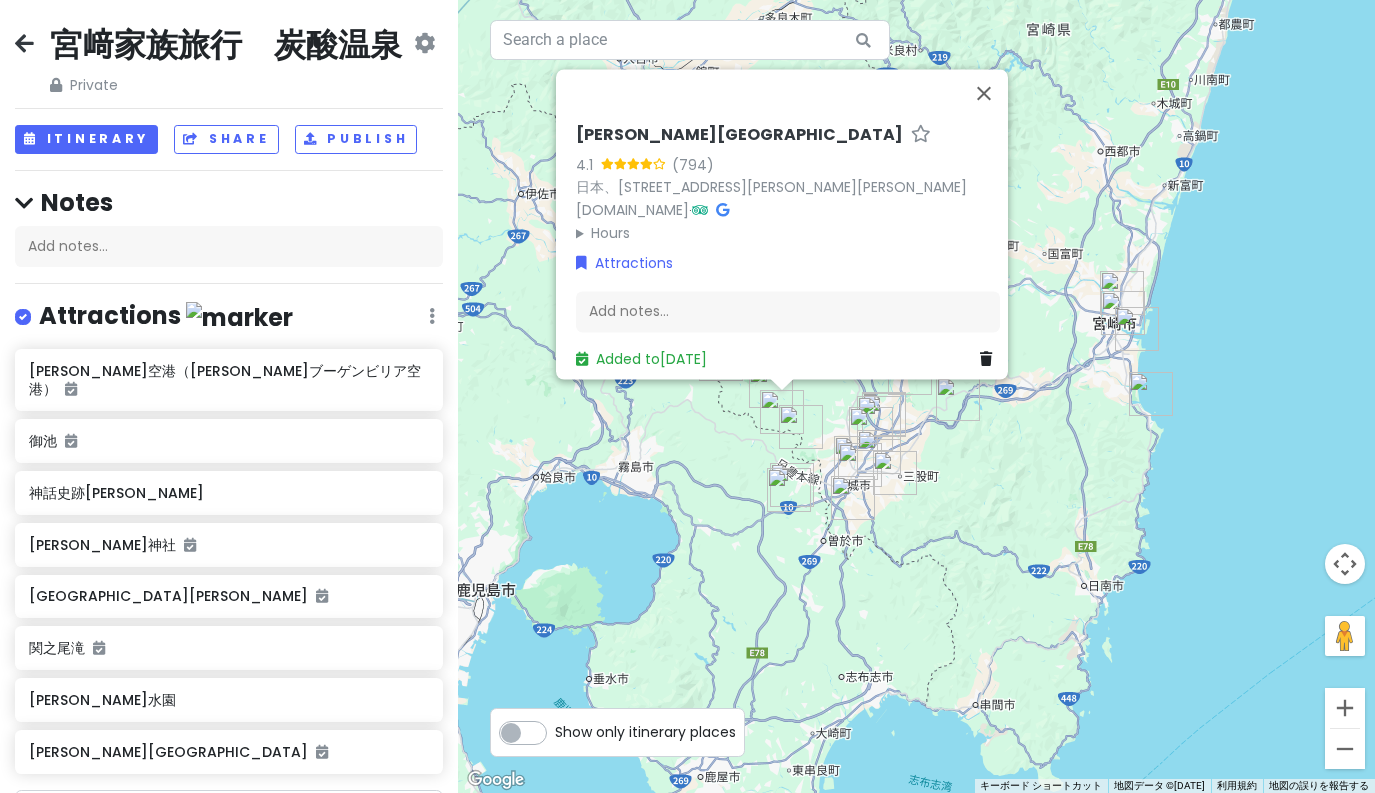click at bounding box center (801, 427) 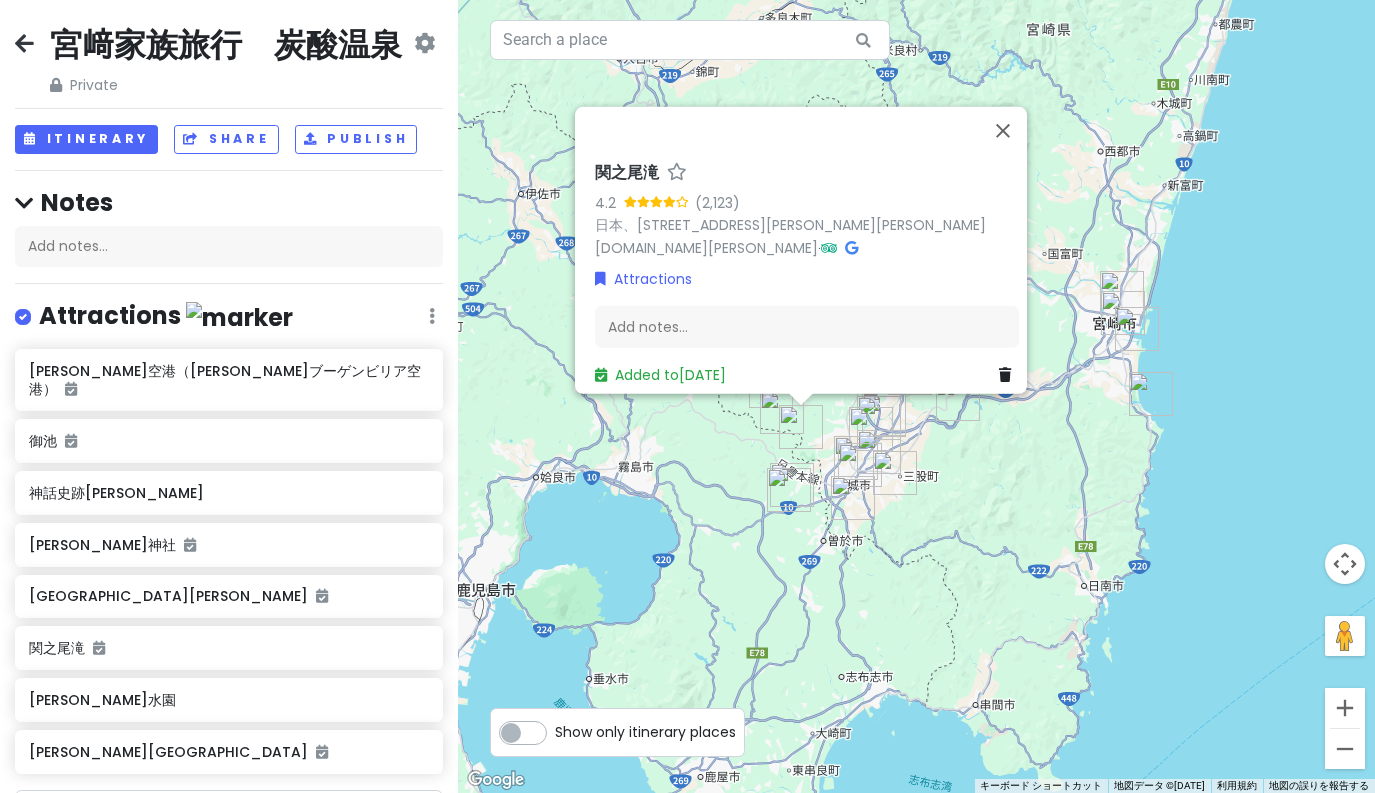 click at bounding box center [860, 465] 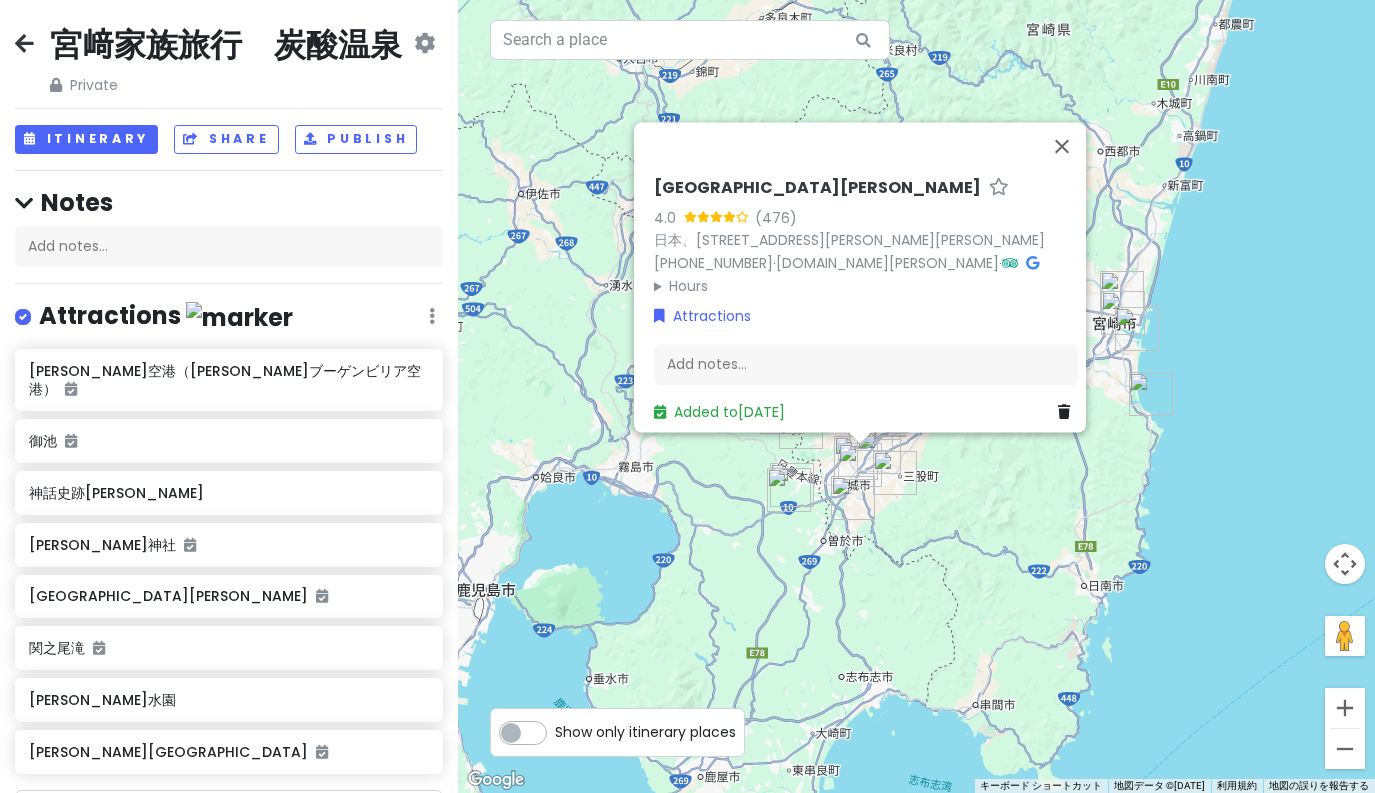 click at bounding box center [860, 465] 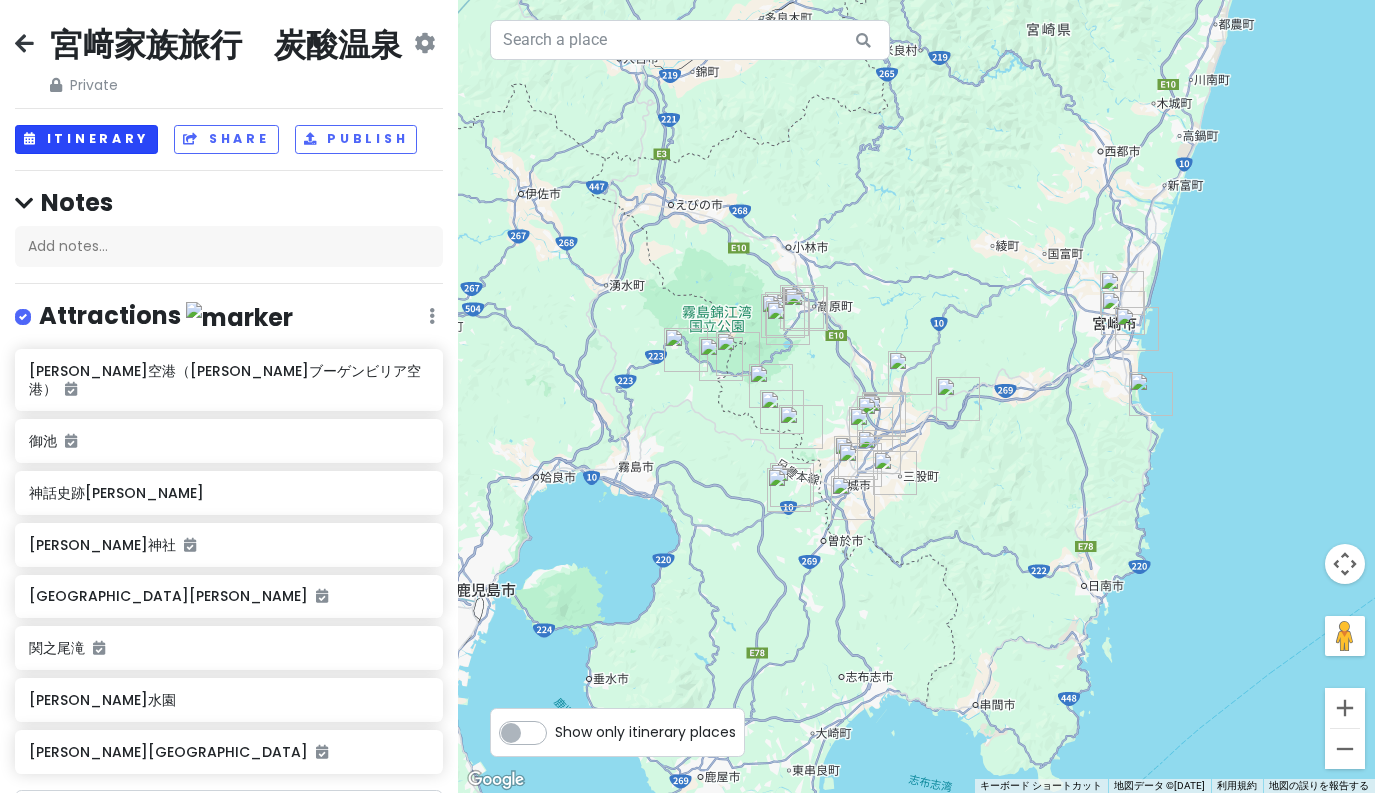 click on "Itinerary" at bounding box center [86, 139] 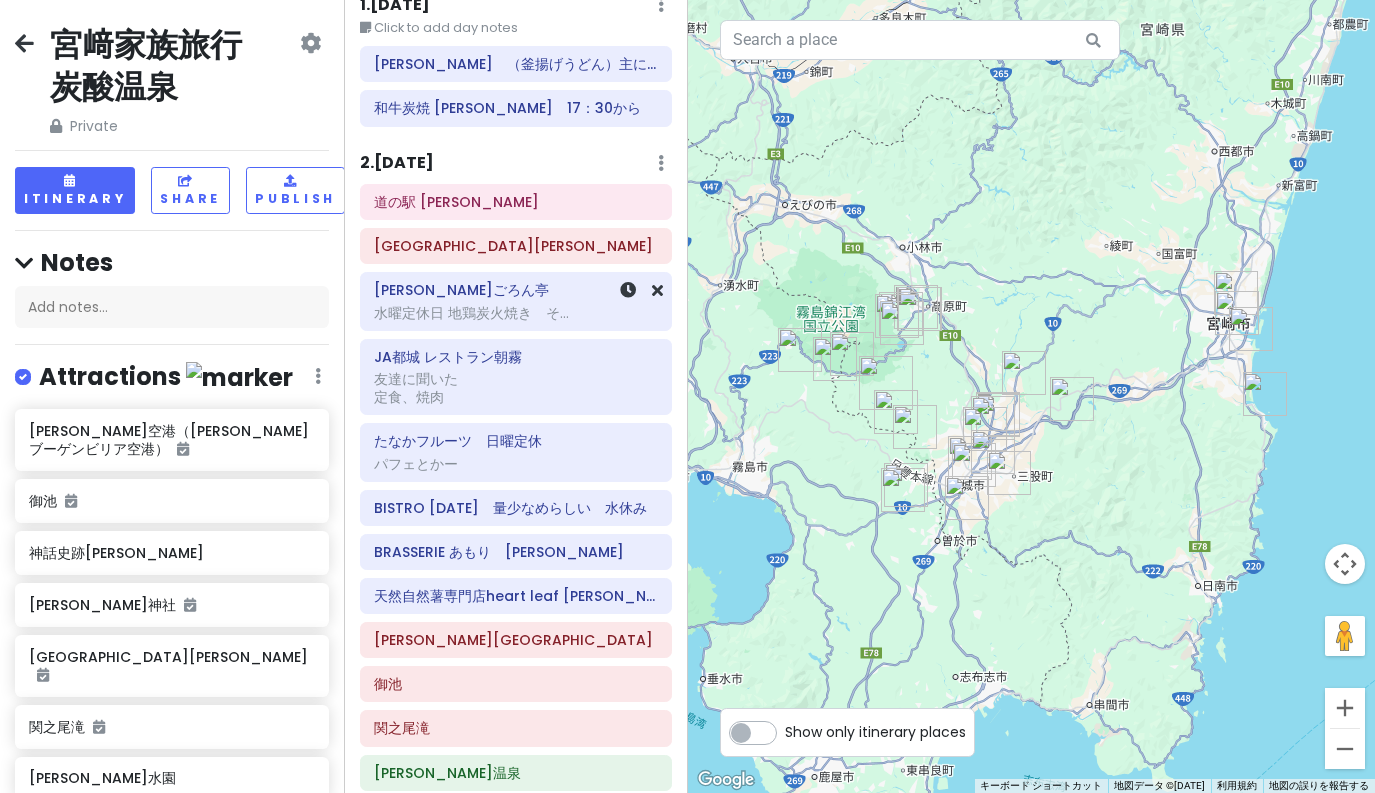 scroll, scrollTop: 89, scrollLeft: 0, axis: vertical 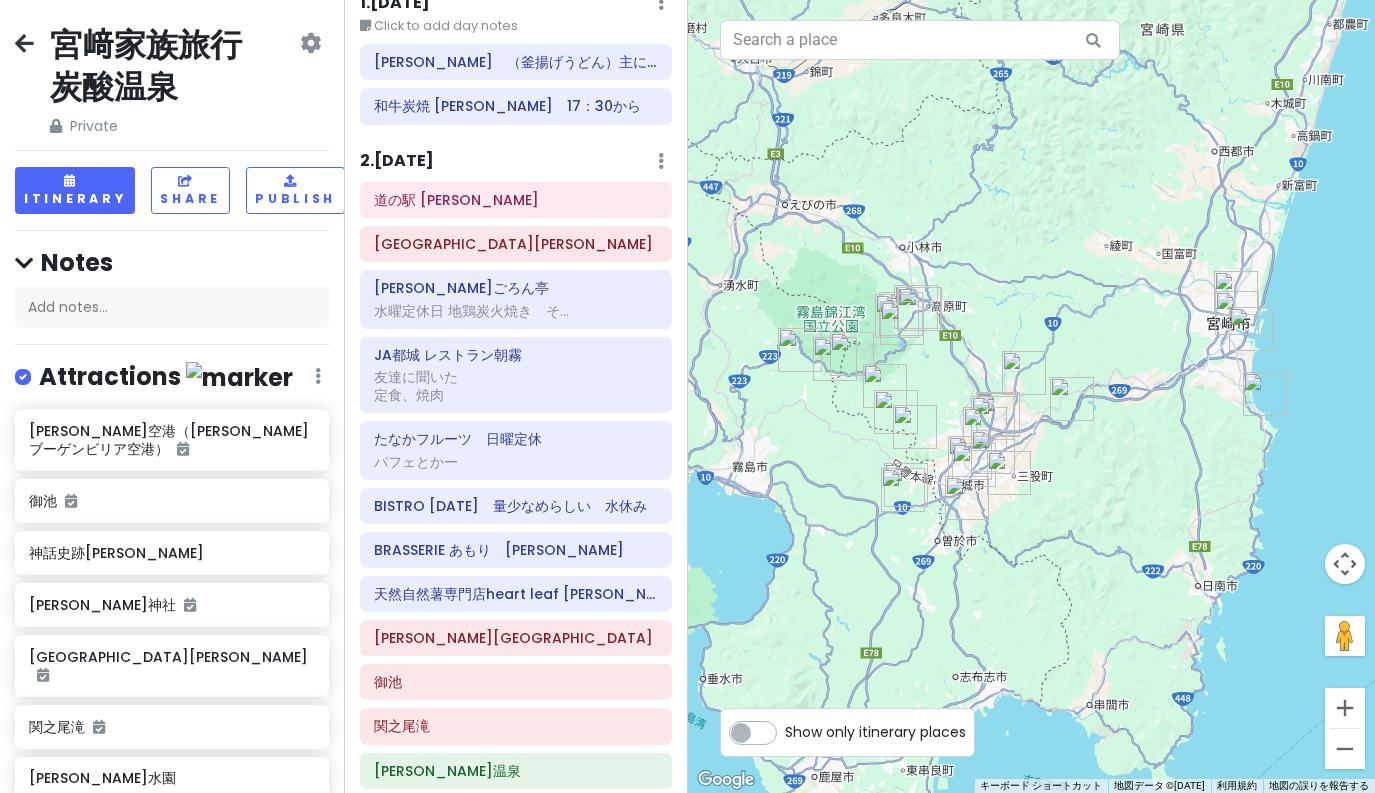 click at bounding box center [896, 412] 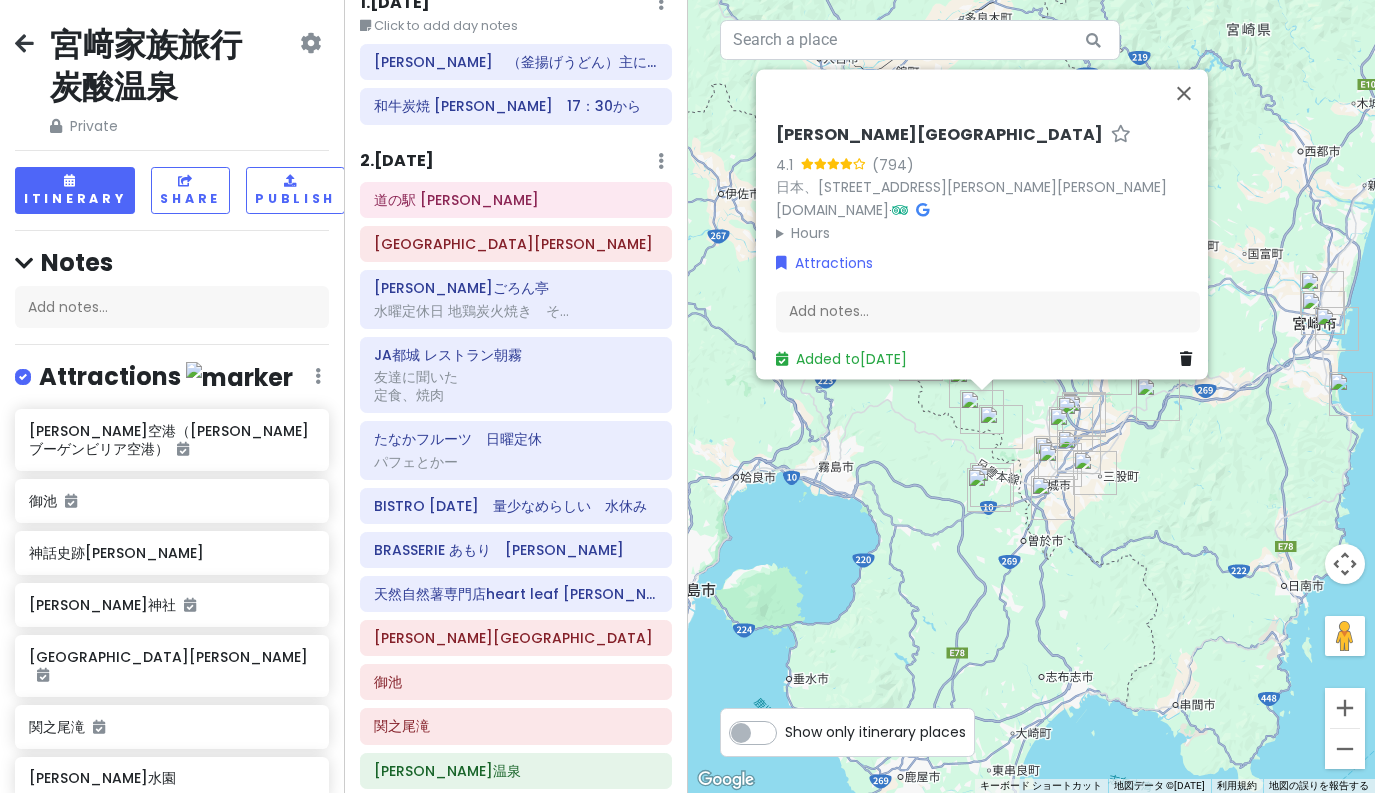 click at bounding box center (1001, 427) 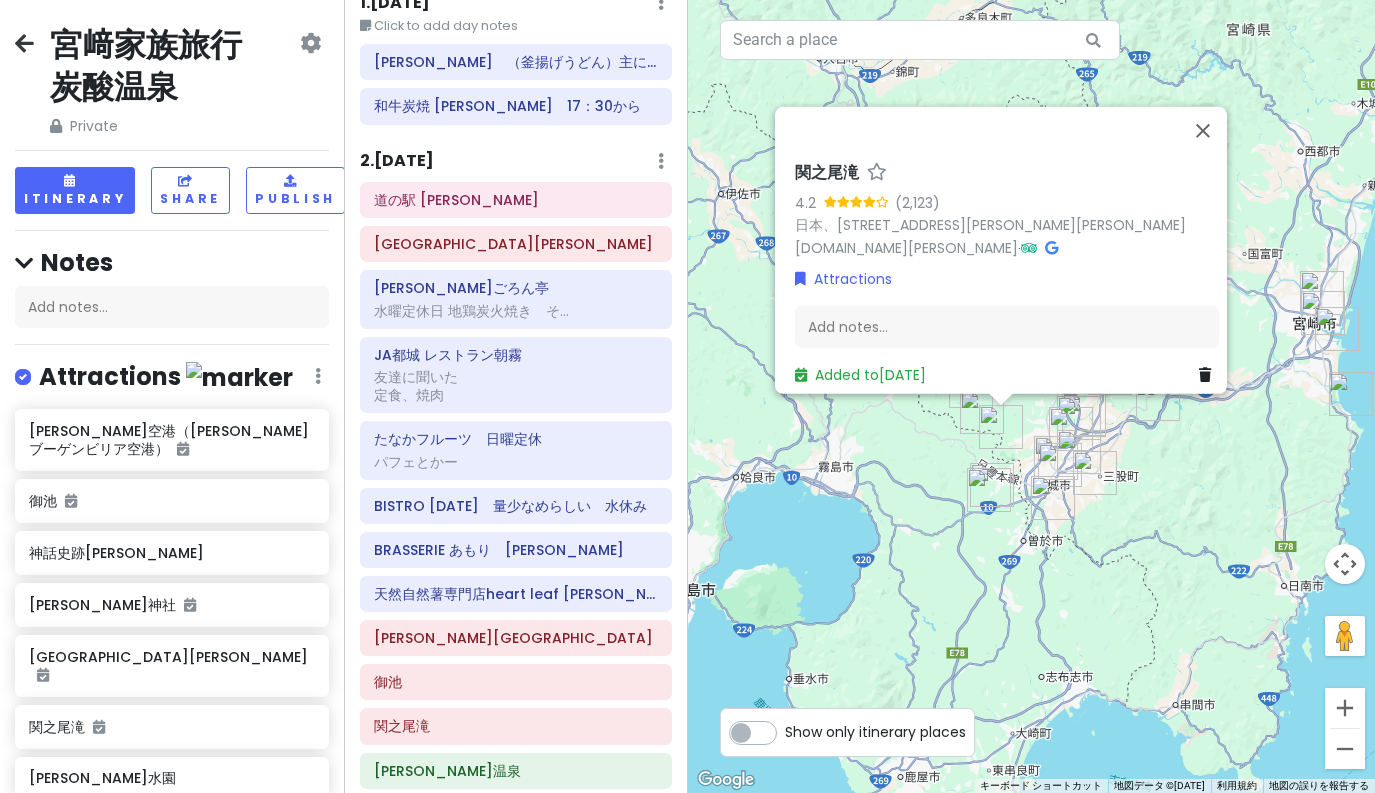 click on "関之尾滝 4.2        (2,123) 日本、[STREET_ADDRESS][PERSON_NAME][PERSON_NAME] [DOMAIN_NAME]   ·   Attractions Add notes... Added to  [DATE]" at bounding box center [1032, 396] 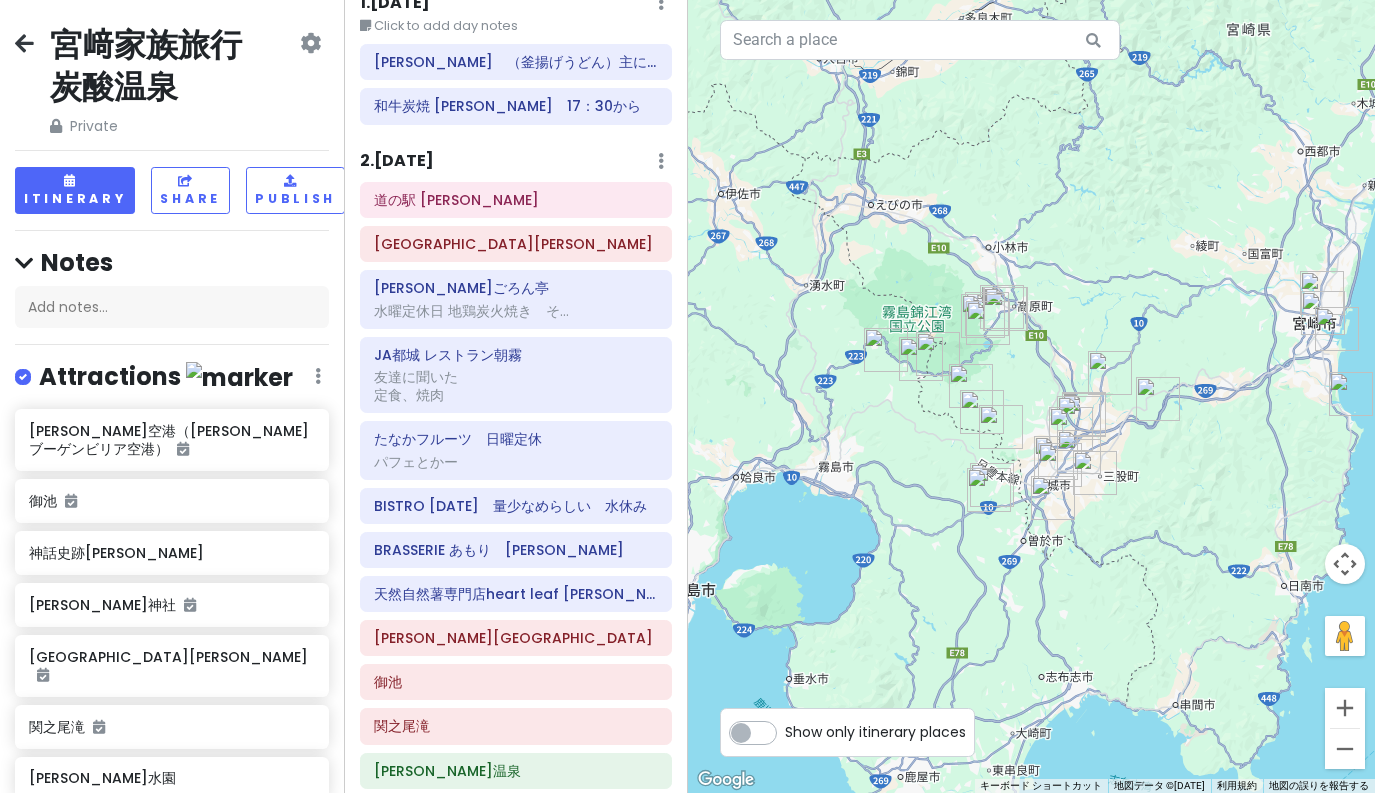 click at bounding box center (988, 323) 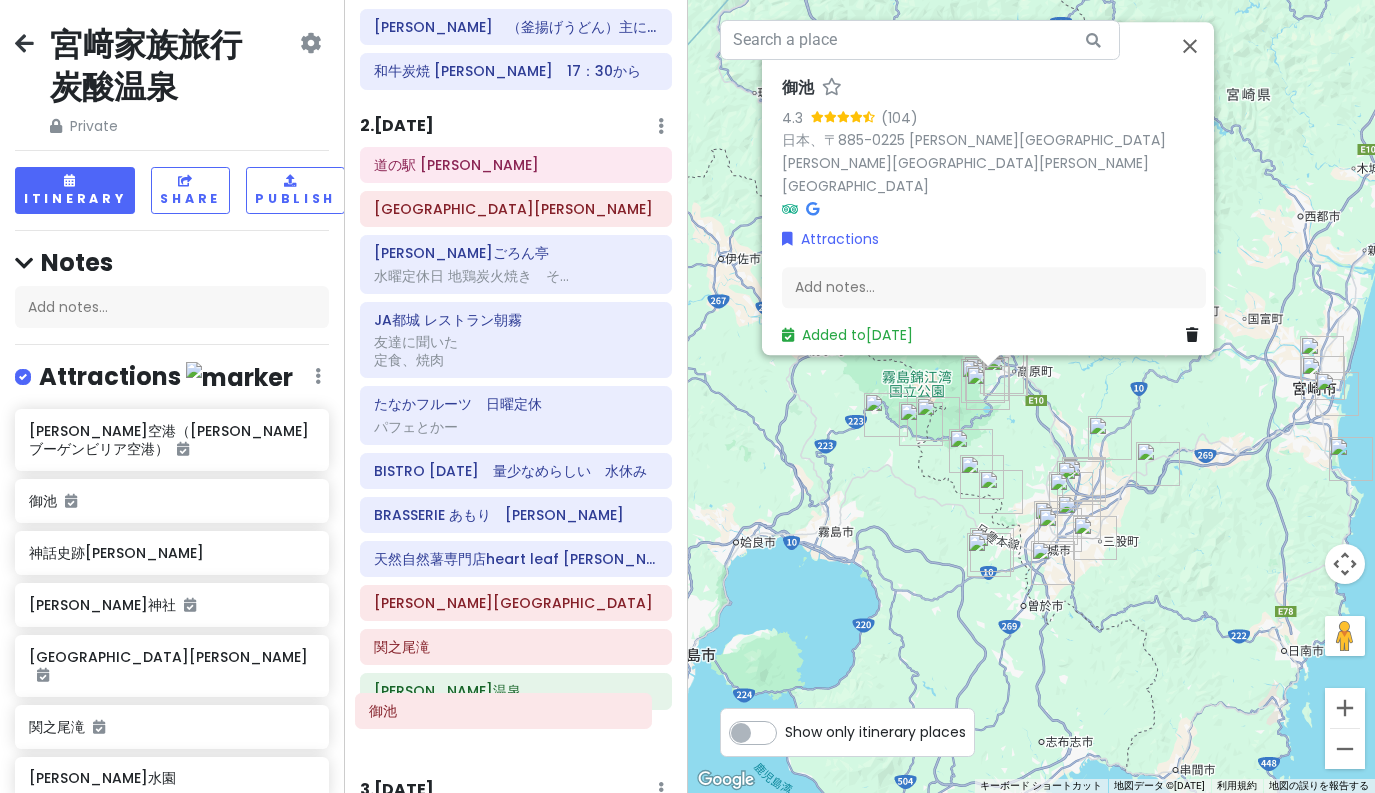 drag, startPoint x: 481, startPoint y: 684, endPoint x: 477, endPoint y: 715, distance: 31.257 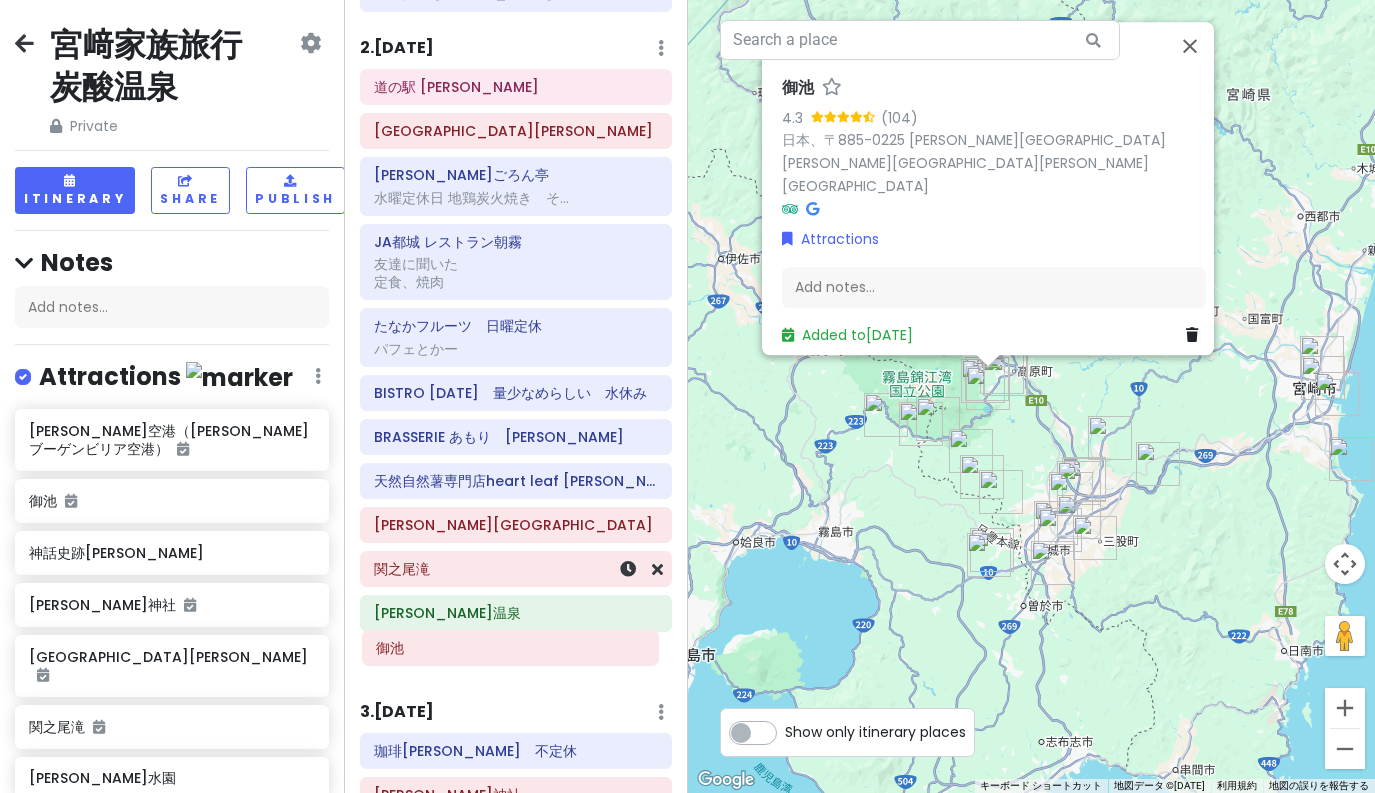 drag, startPoint x: 474, startPoint y: 713, endPoint x: 476, endPoint y: 627, distance: 86.023254 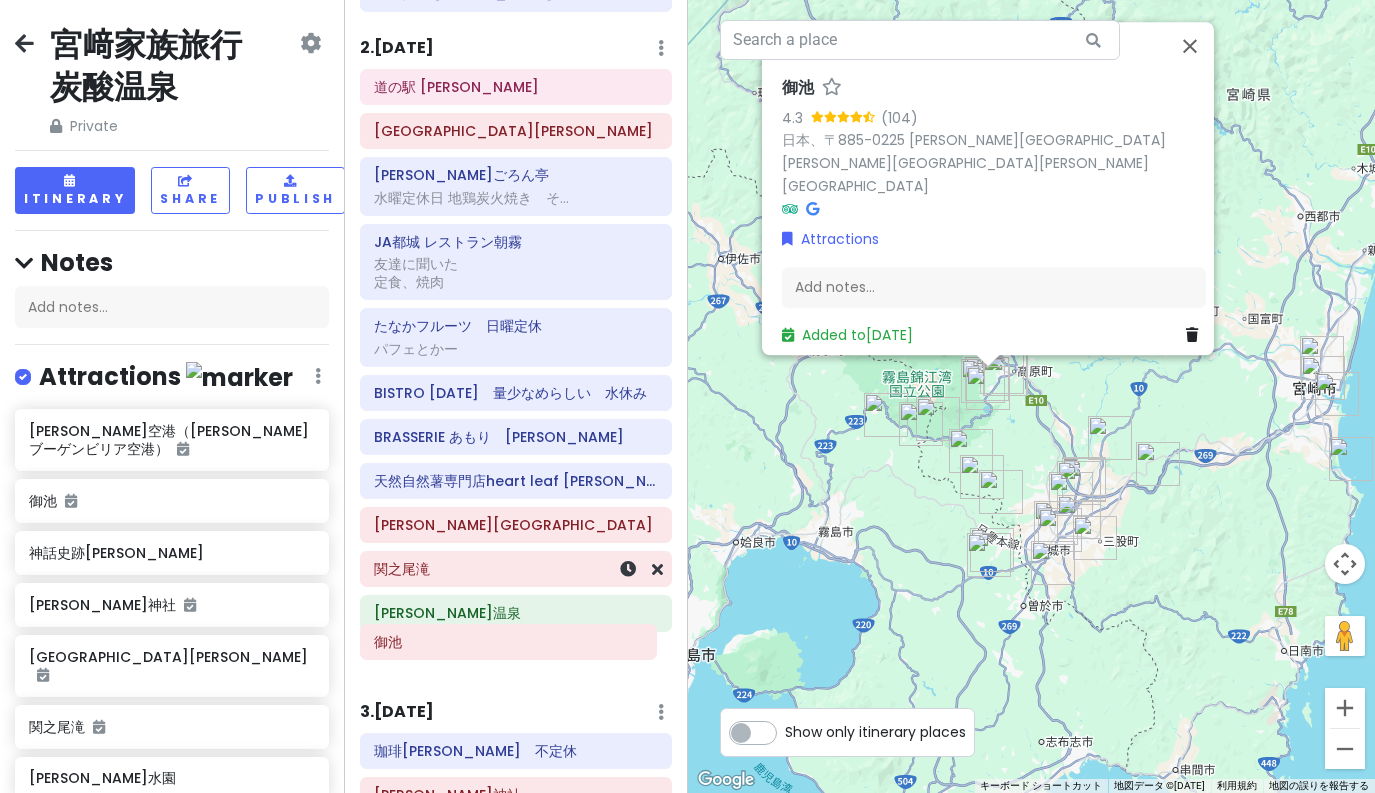 scroll, scrollTop: 213, scrollLeft: 0, axis: vertical 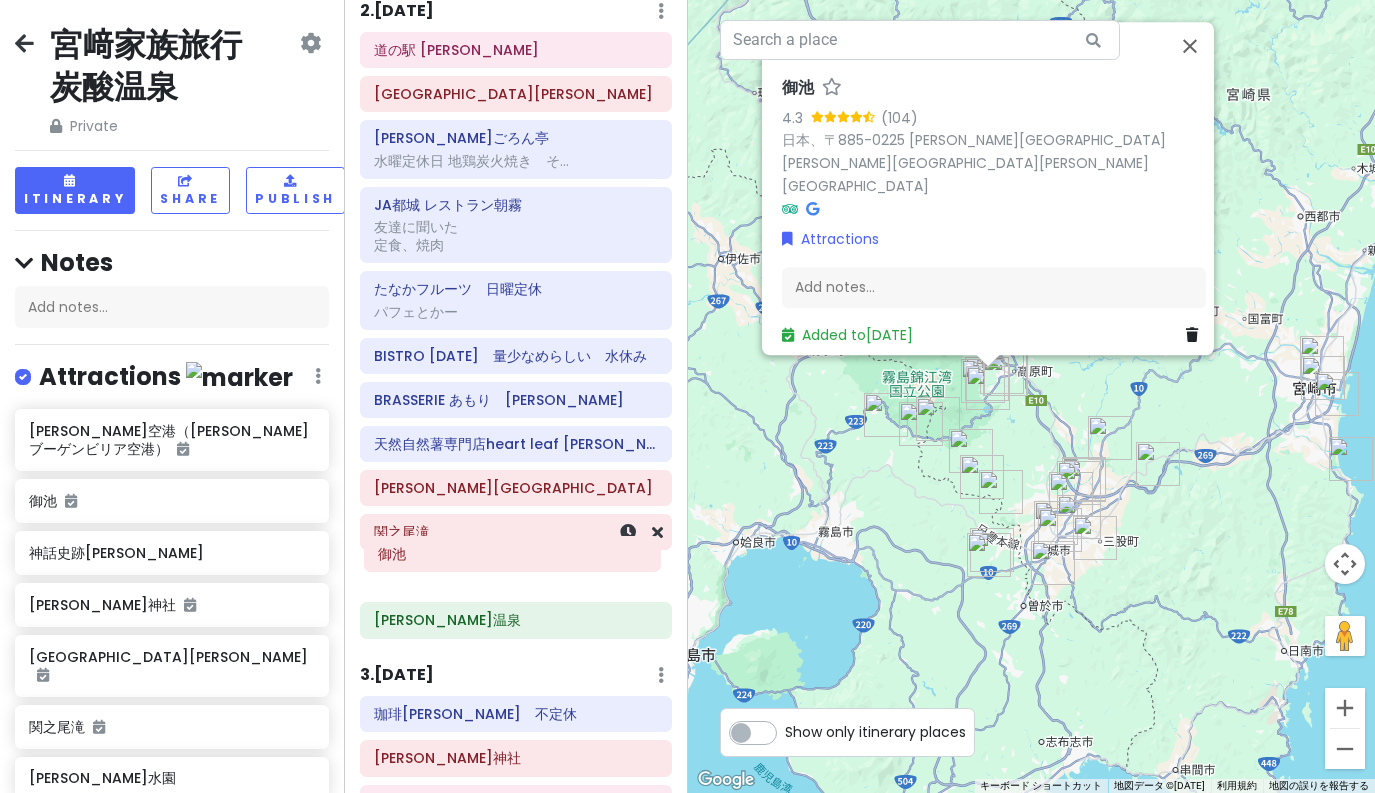 drag, startPoint x: 470, startPoint y: 627, endPoint x: 474, endPoint y: 539, distance: 88.09086 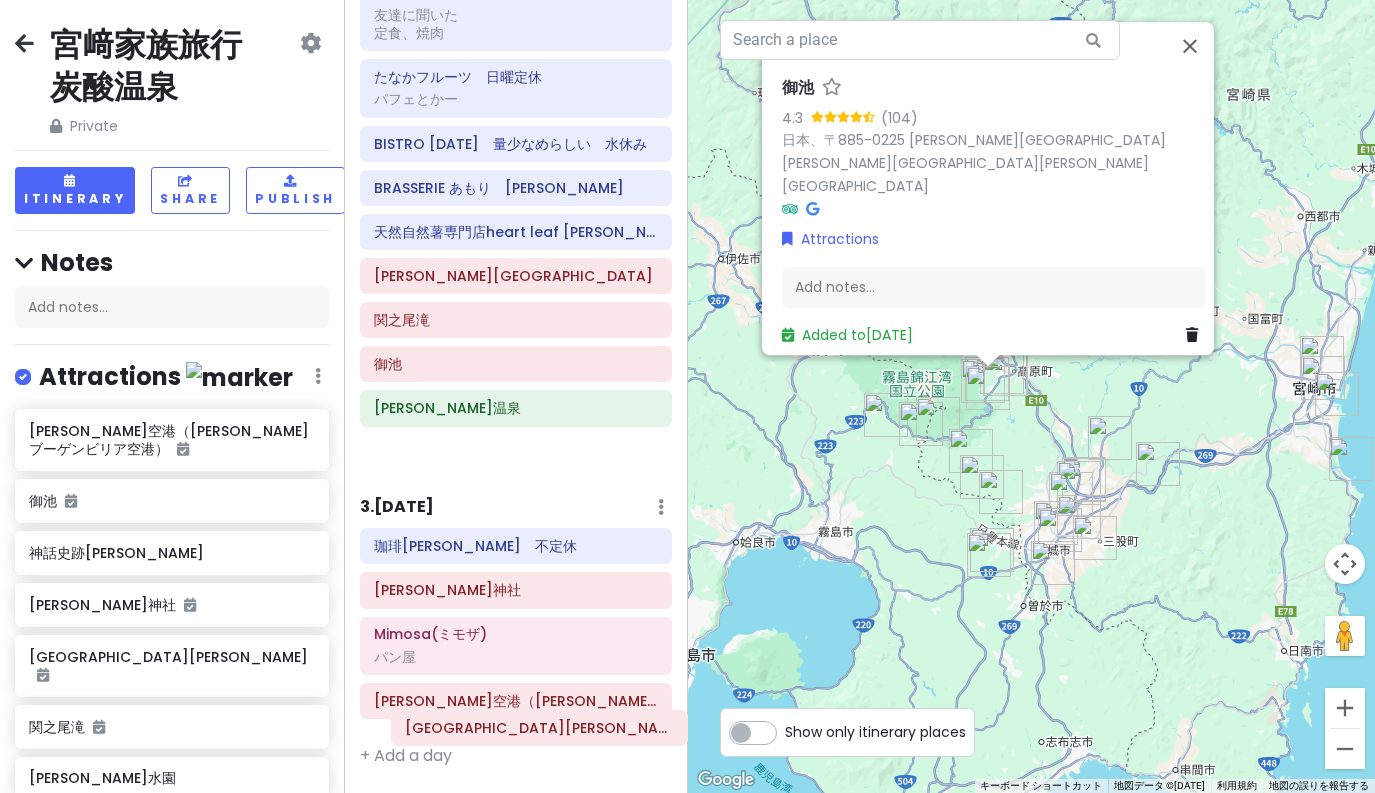 scroll, scrollTop: 443, scrollLeft: 0, axis: vertical 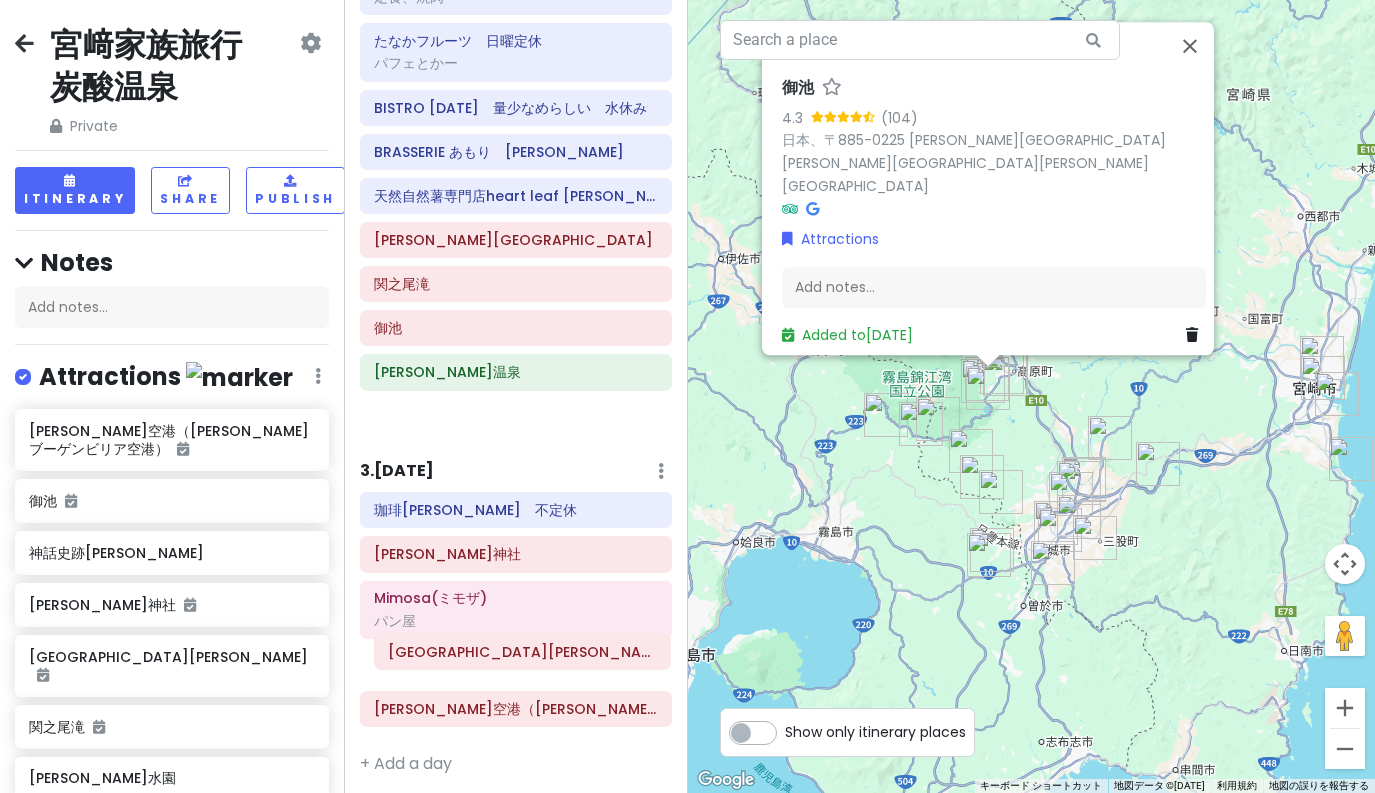 drag, startPoint x: 462, startPoint y: 85, endPoint x: 476, endPoint y: 645, distance: 560.175 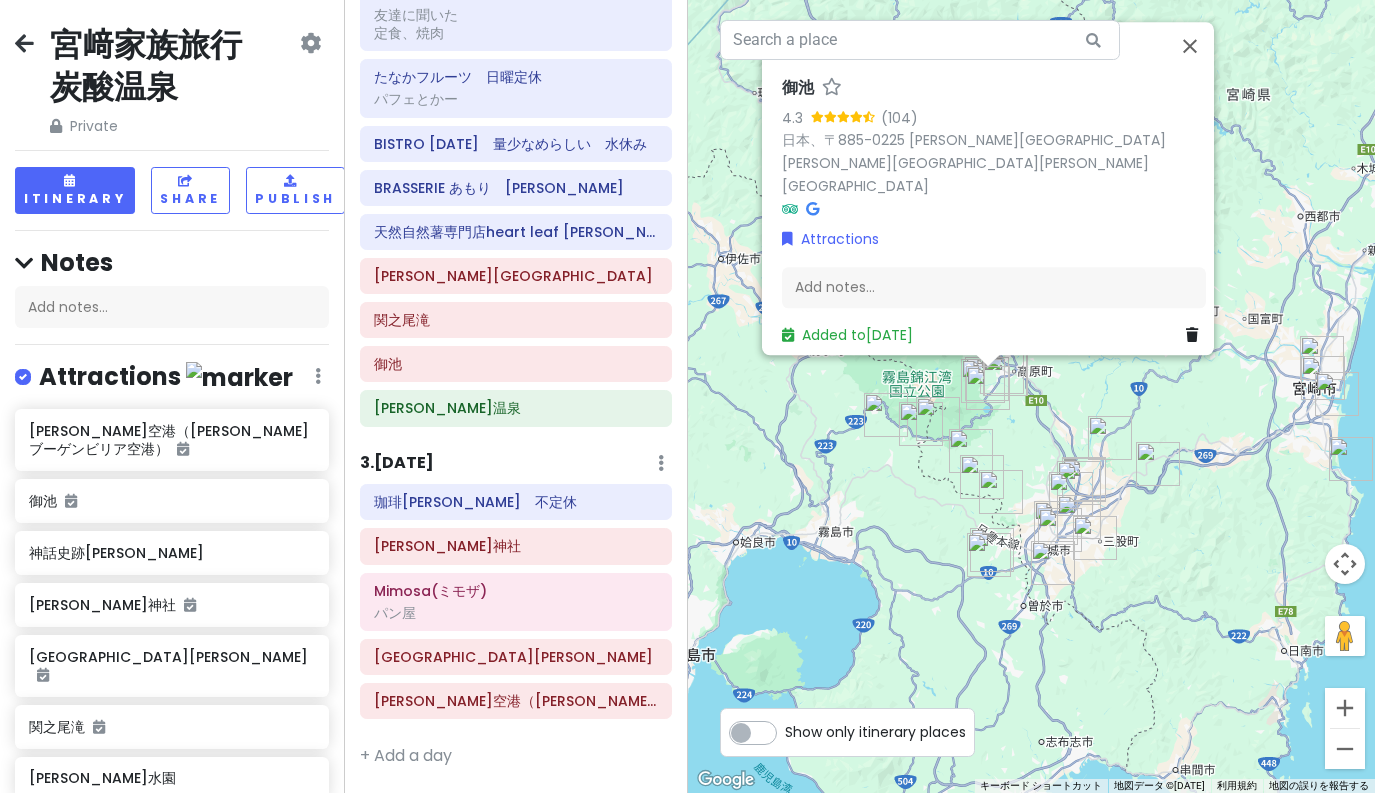 scroll, scrollTop: 399, scrollLeft: 0, axis: vertical 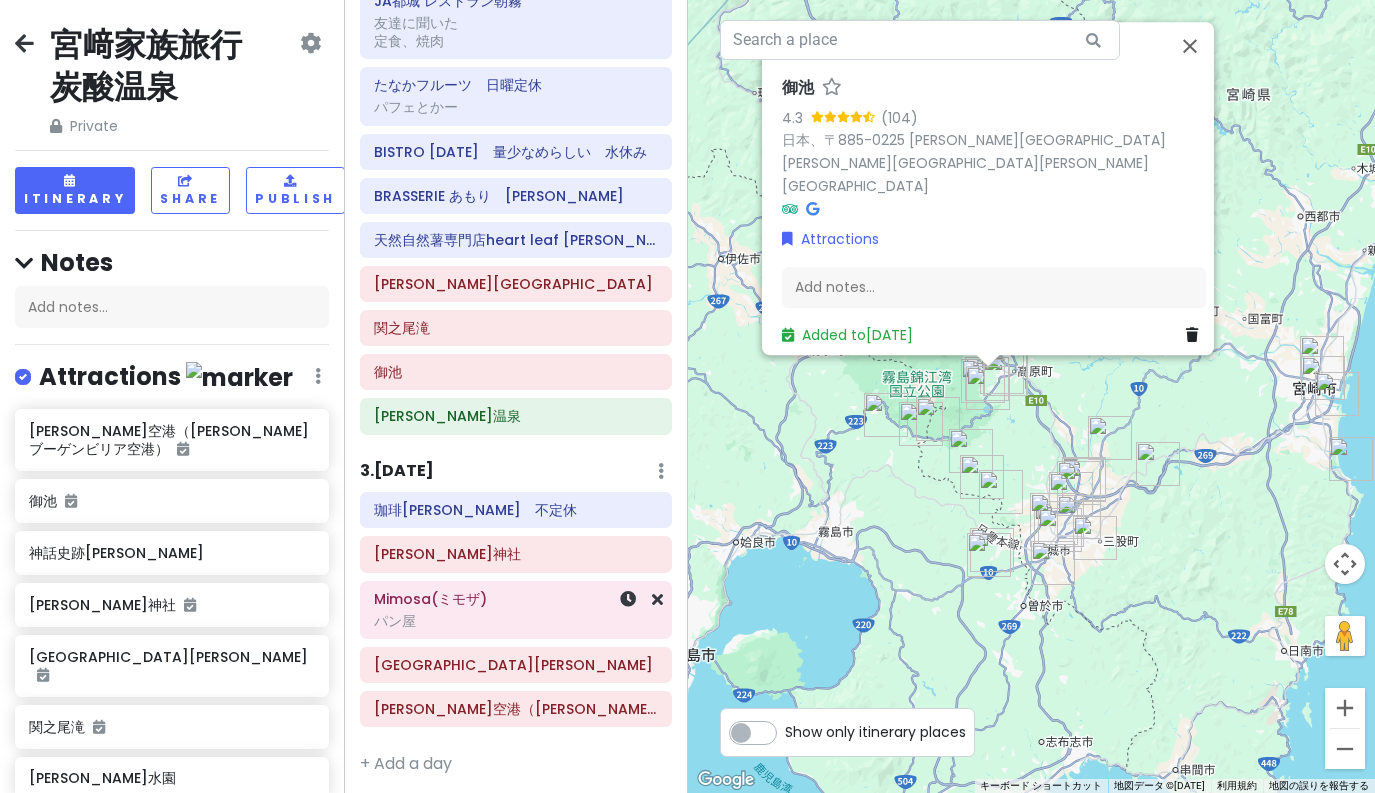 click on "パン屋" at bounding box center (516, 621) 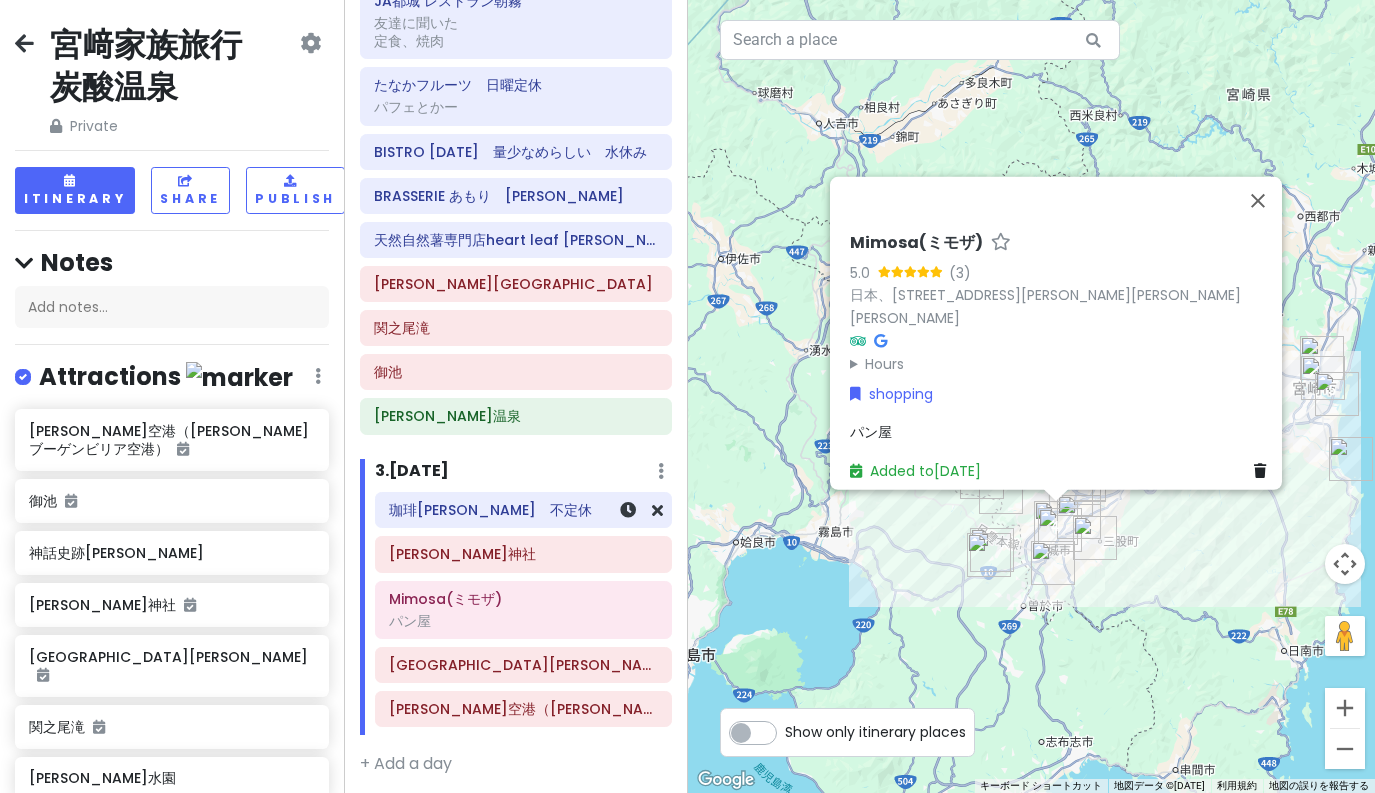 scroll, scrollTop: 0, scrollLeft: 0, axis: both 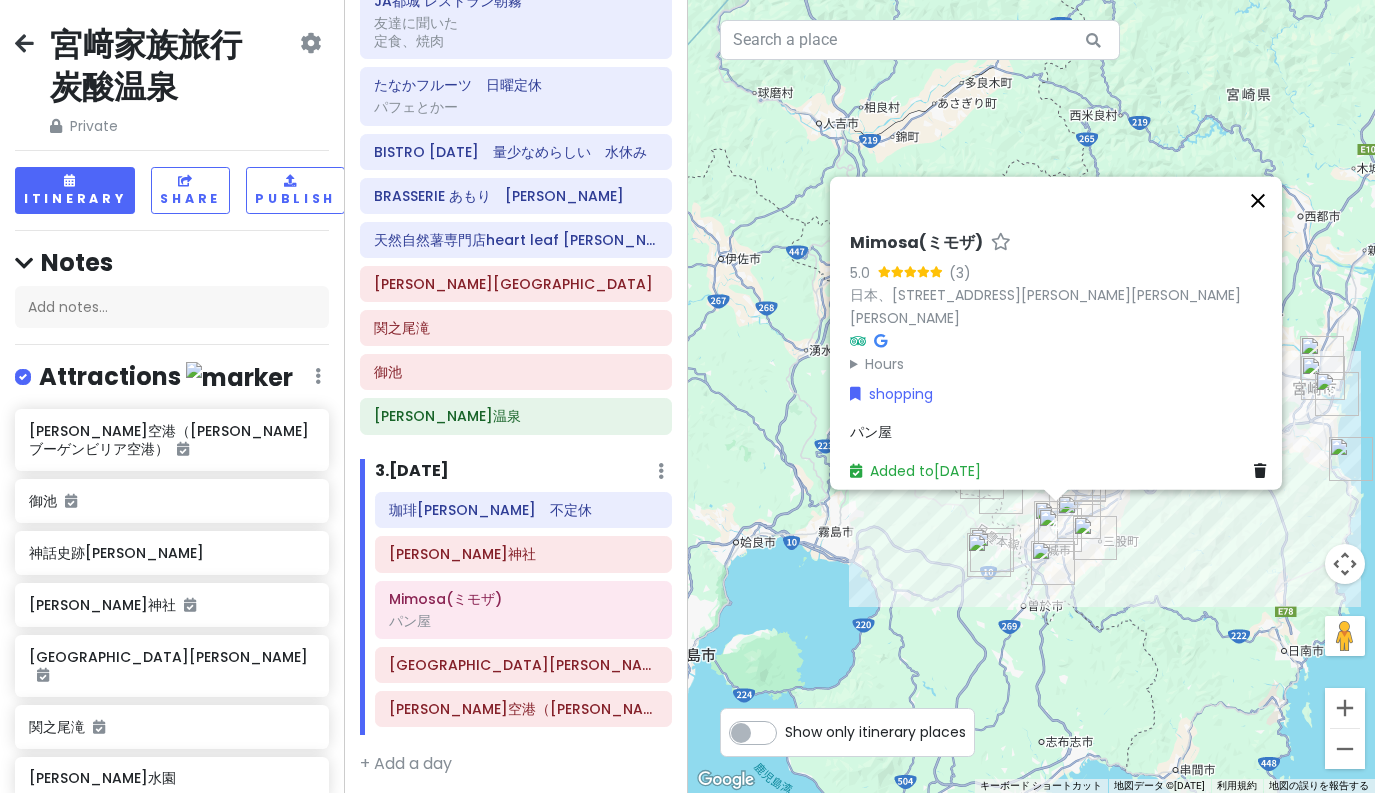 click at bounding box center [1258, 200] 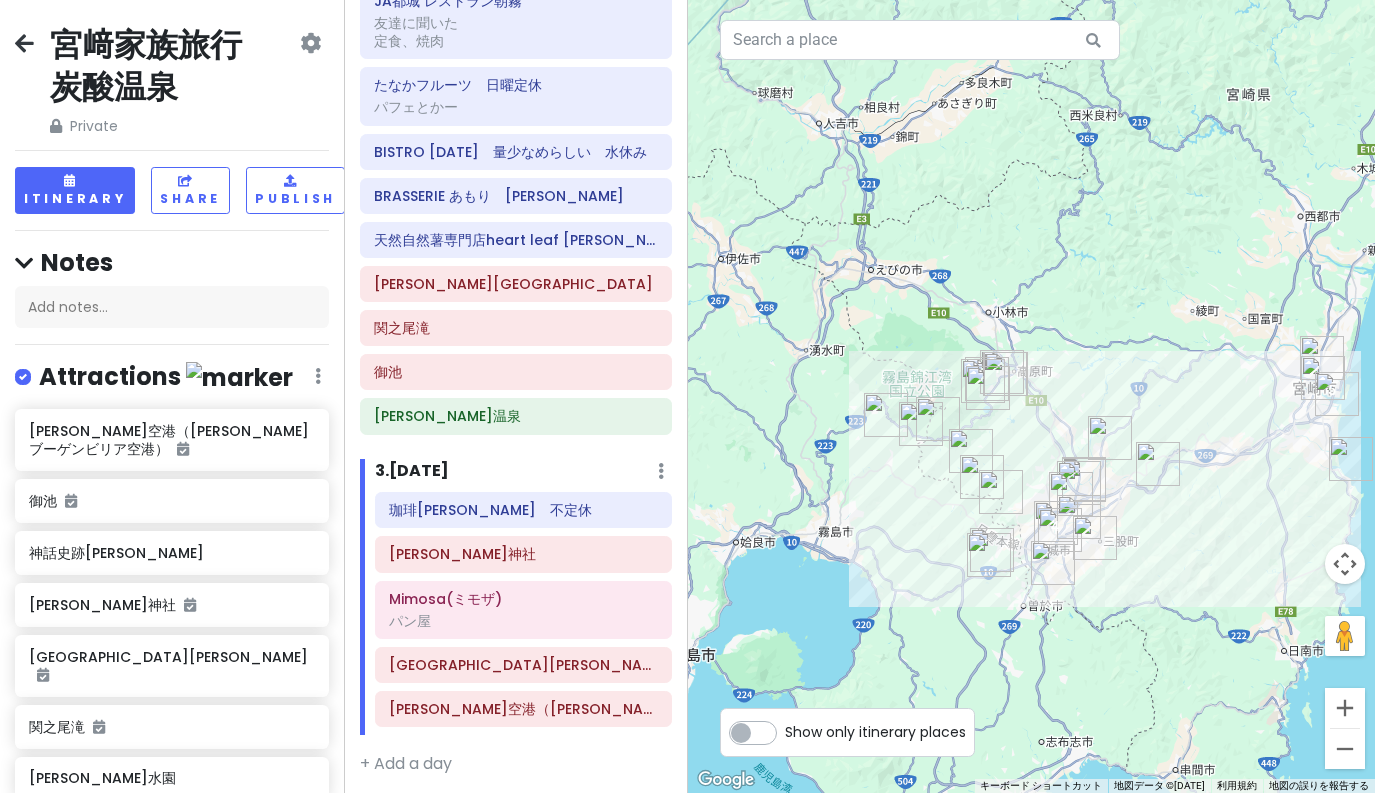 click at bounding box center [1337, 394] 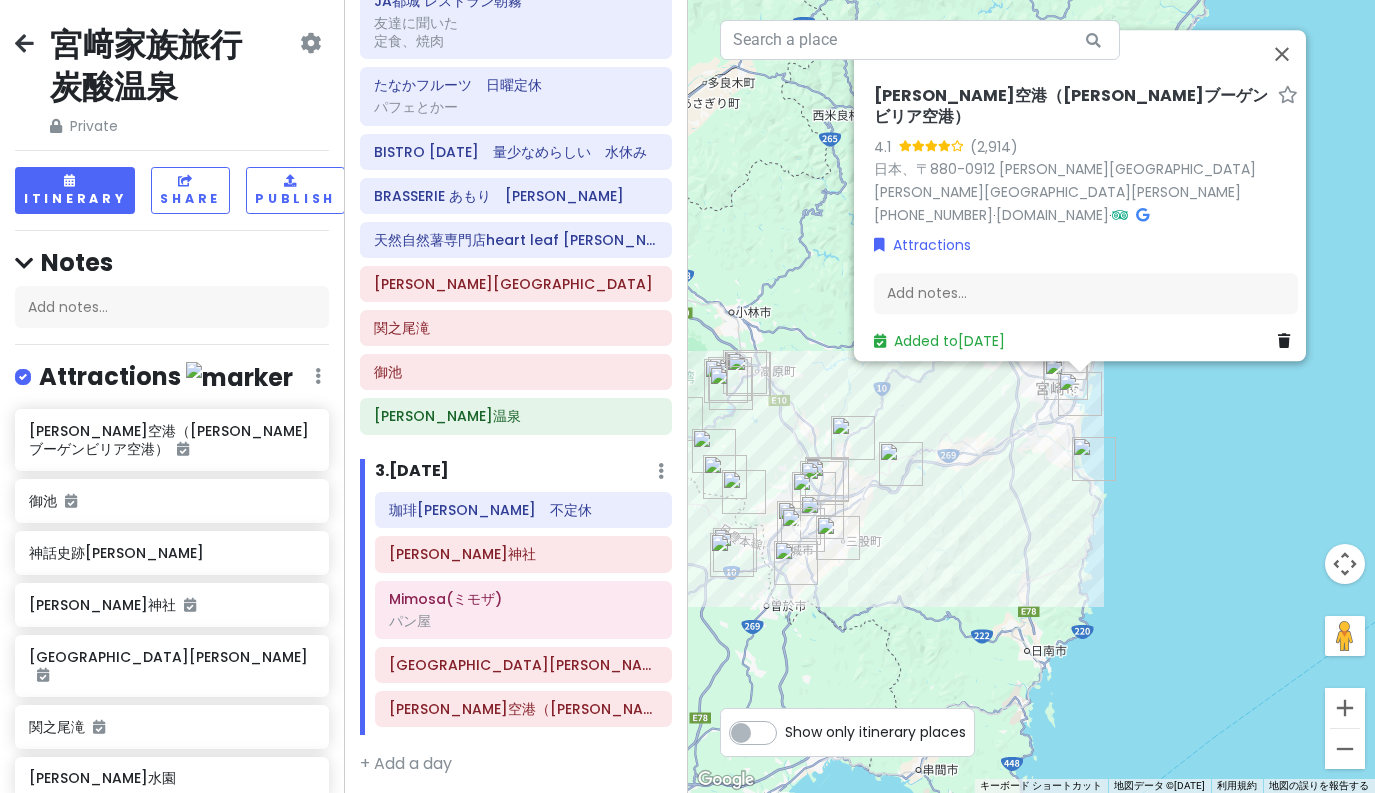 click at bounding box center (1080, 394) 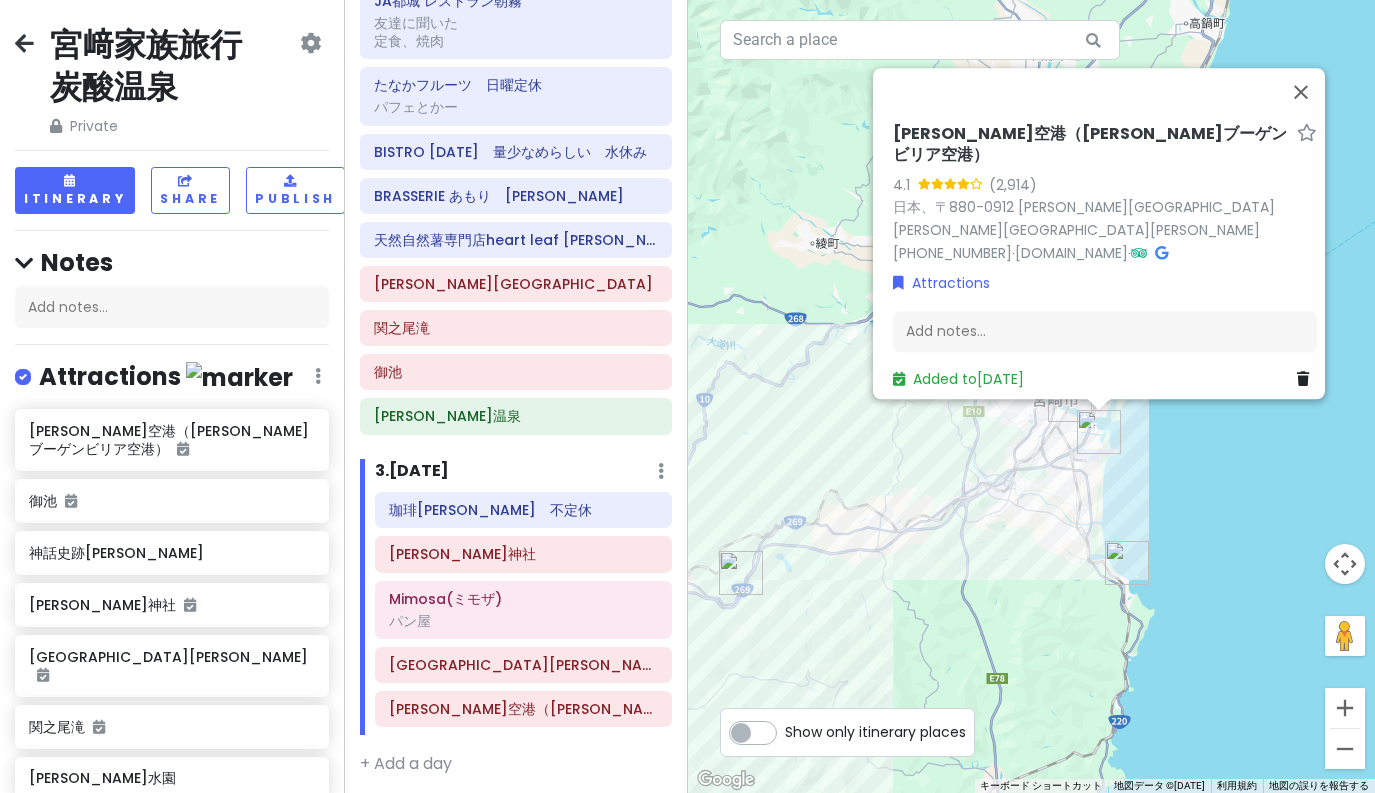 click on "矢印キーを押すと移動します。  [PERSON_NAME][GEOGRAPHIC_DATA]（[PERSON_NAME][GEOGRAPHIC_DATA]空港） 4.1        (2,914) 日本、〒880-0912 [PERSON_NAME][GEOGRAPHIC_DATA][PERSON_NAME][GEOGRAPHIC_DATA][GEOGRAPHIC_DATA] [PHONE_NUMBER]   ·   [DOMAIN_NAME]   ·   Attractions Add notes... Added to  [DATE]" at bounding box center (1032, 396) 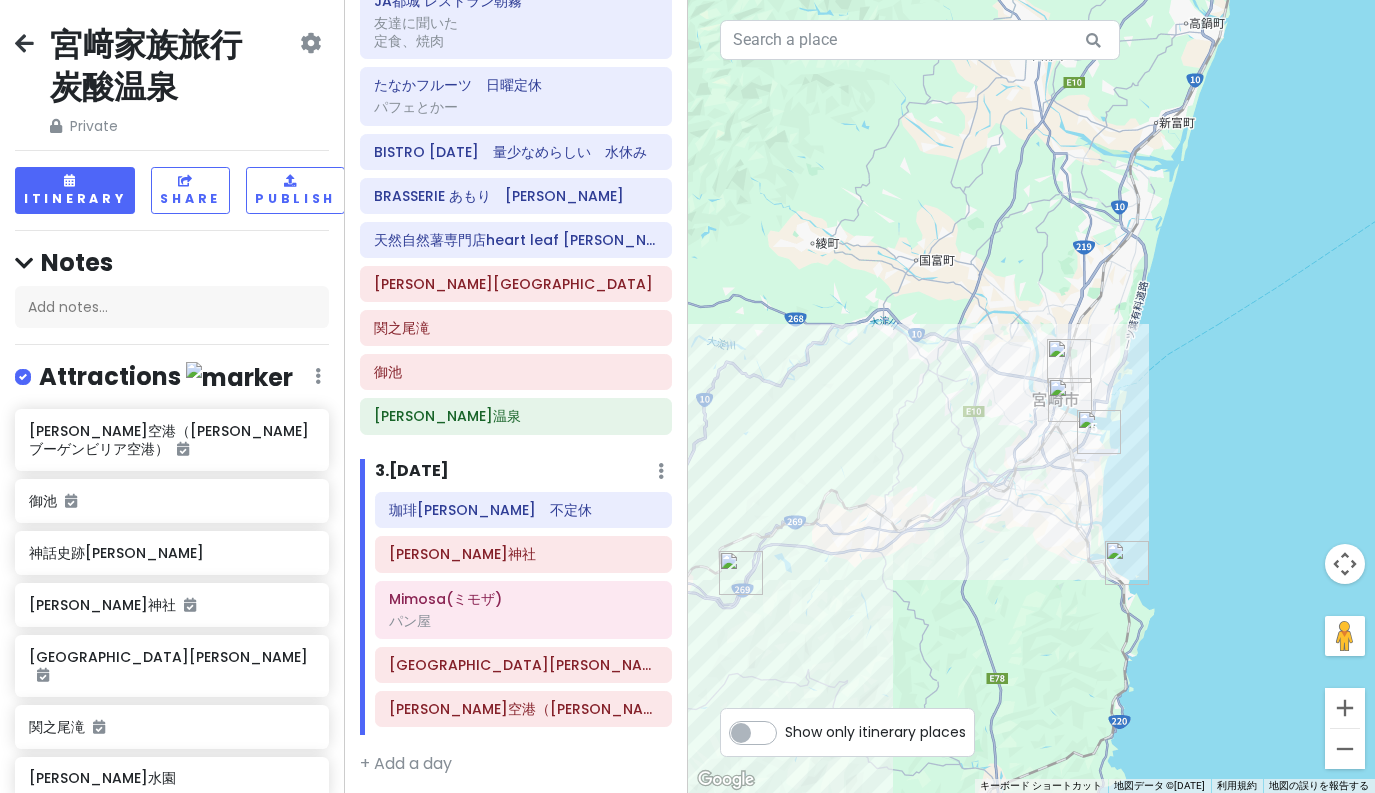 click at bounding box center [1070, 400] 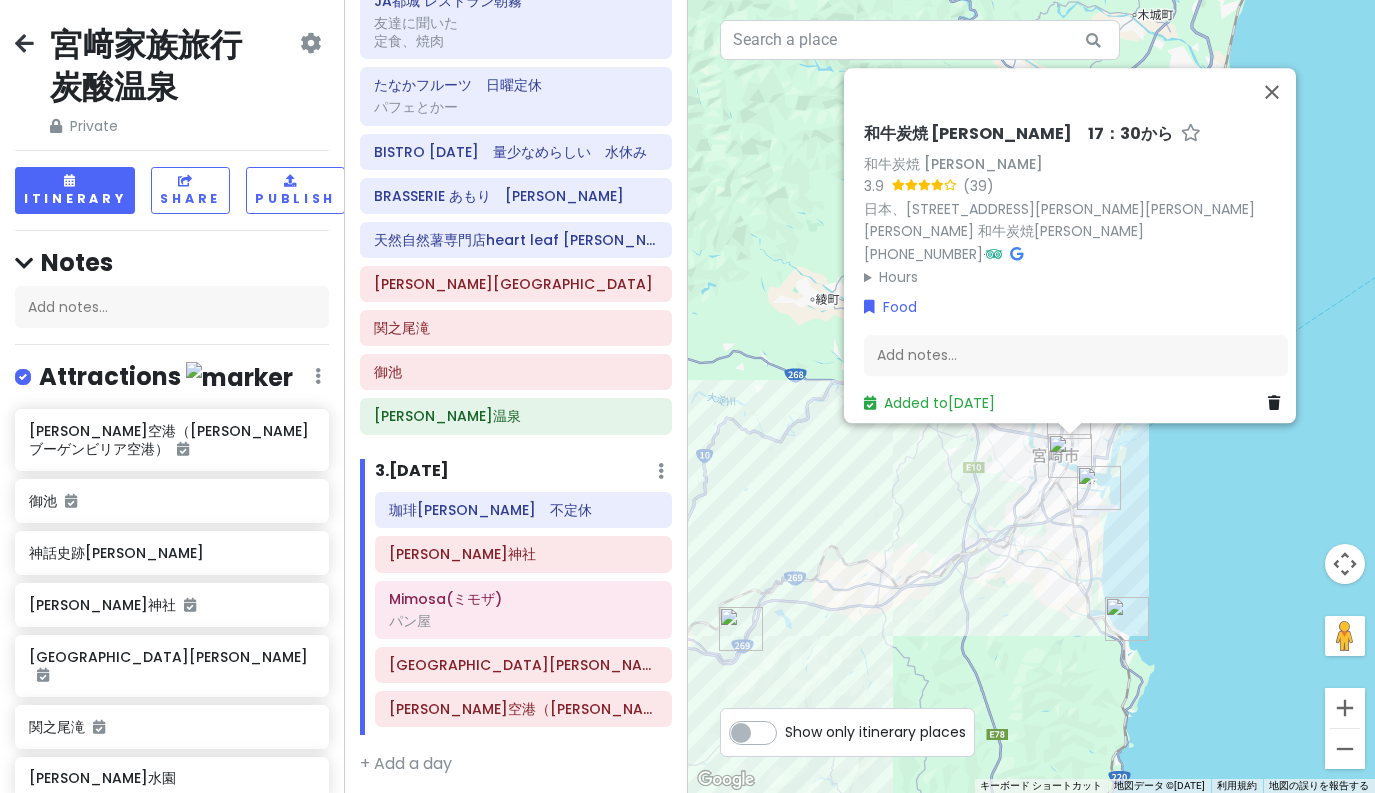 click on "和牛炭焼 [PERSON_NAME]　17：30から 和牛炭焼 [PERSON_NAME] 3.9        (39) 日本、[STREET_ADDRESS][PERSON_NAME][PERSON_NAME][PERSON_NAME] 和牛炭焼[PERSON_NAME] [PHONE_NUMBER]   ·   Hours [DATE]  定休日 [DATE]  17時30分～22時00分 [DATE]  17時30分～22時00分 [DATE]  17時30分～22時00分 [DATE]  17時30分～22時00分 [DATE]  17時30分～22時00分 [DATE]  17時30分～22時00分 Food Add notes... Added to  [DATE]" at bounding box center [1032, 396] 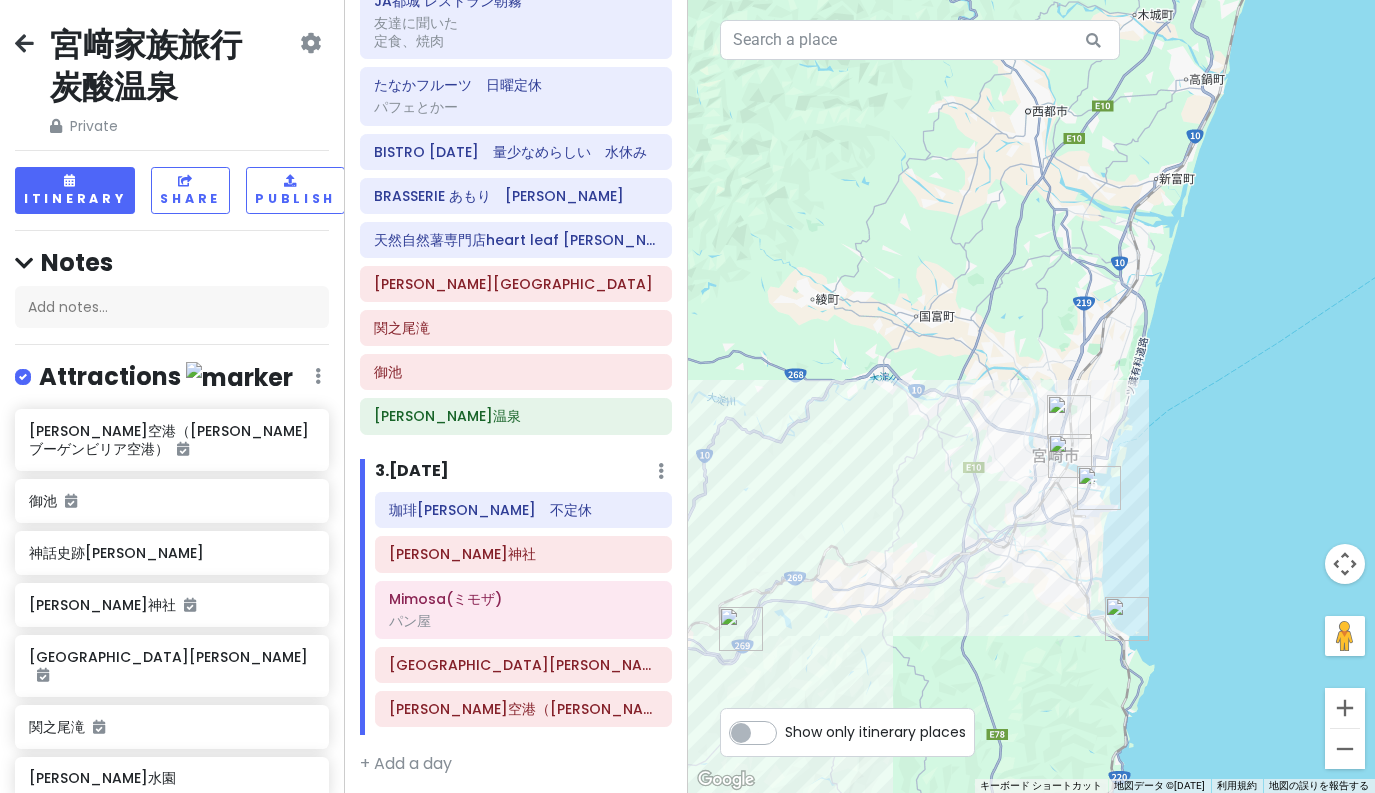 click at bounding box center (1127, 619) 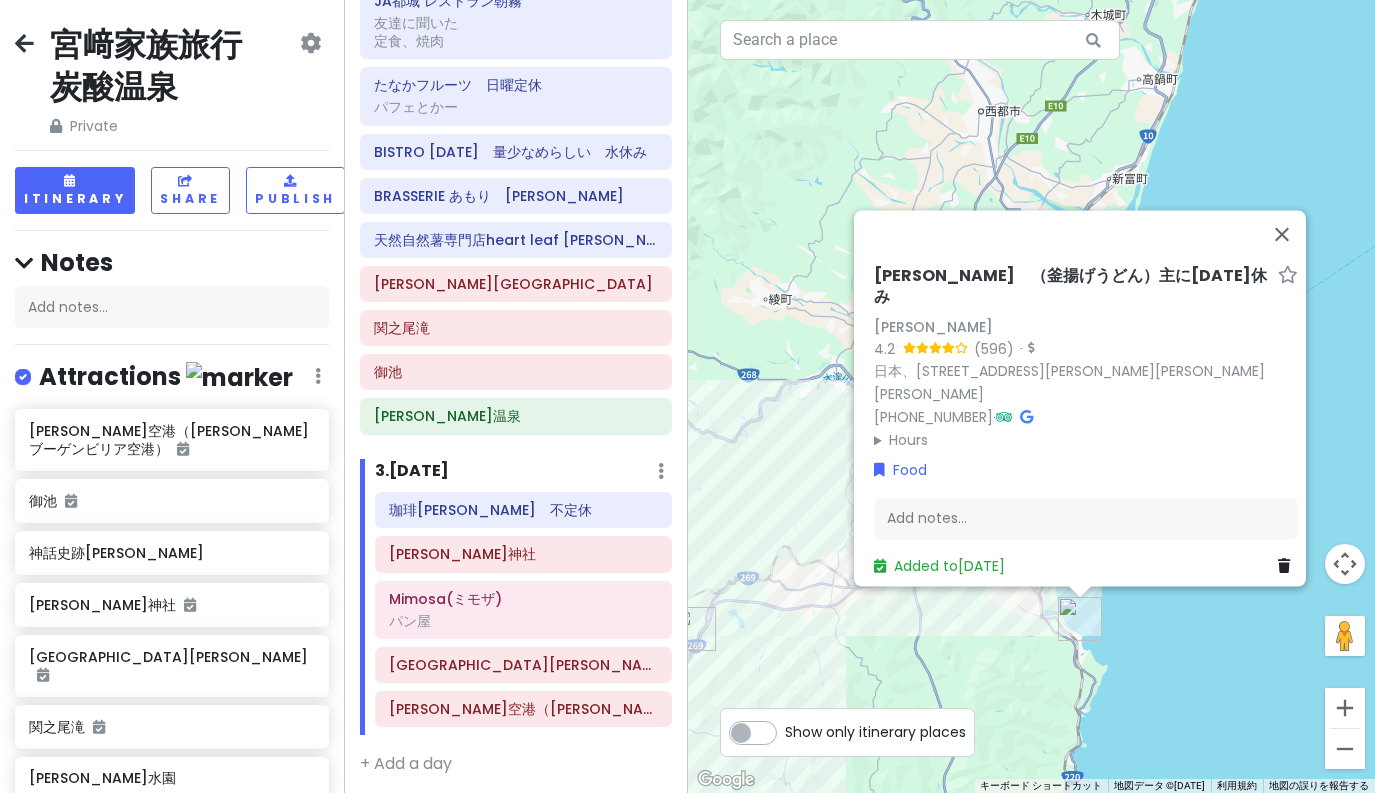 click on "[PERSON_NAME]　（釜揚げうどん）主に[DATE]休み [PERSON_NAME] 4.2        (596)    ·    日本、[STREET_ADDRESS][PERSON_NAME][PERSON_NAME][PERSON_NAME] [PHONE_NUMBER]   ·   Hours [DATE]  11時00分～16時00分 [DATE]  定休日 [DATE]  11時00分～16時00分 [DATE]  11時00分～16時00分 [DATE]  11時00分～16時00分 [DATE]  11時00分～16時00分 [DATE]  11時00分～16時00分 Food Add notes... Added to  [DATE]" at bounding box center [1032, 396] 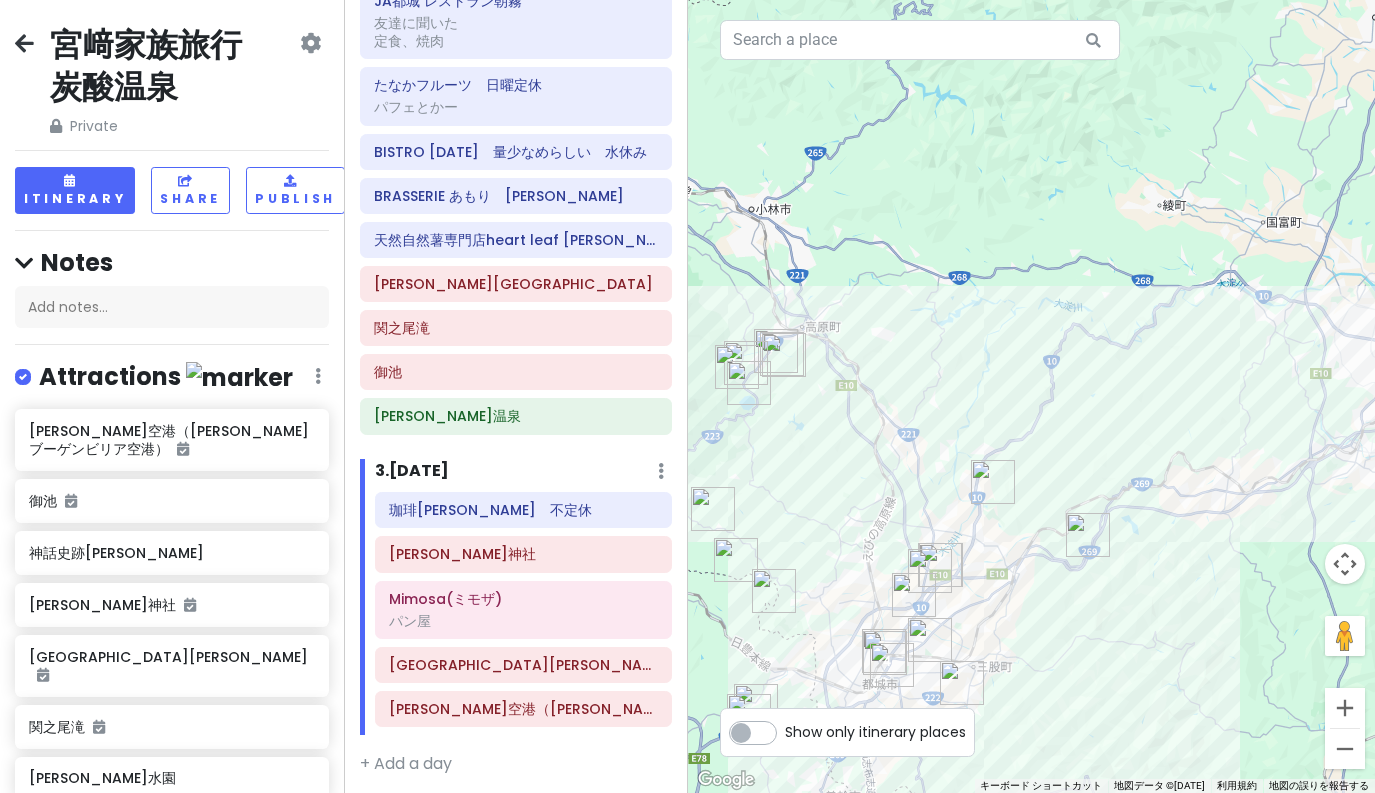 drag, startPoint x: 832, startPoint y: 428, endPoint x: 1231, endPoint y: 334, distance: 409.92316 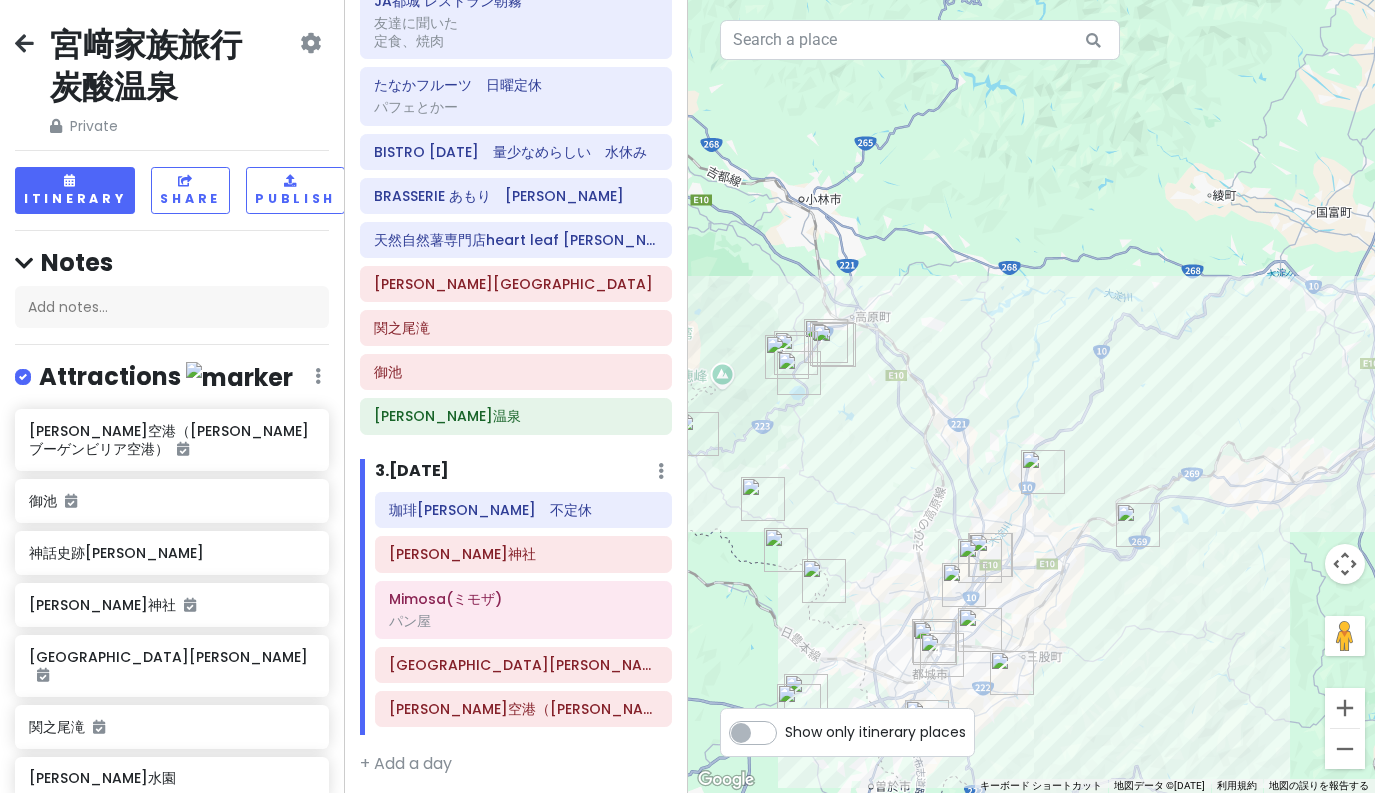 click at bounding box center [1012, 673] 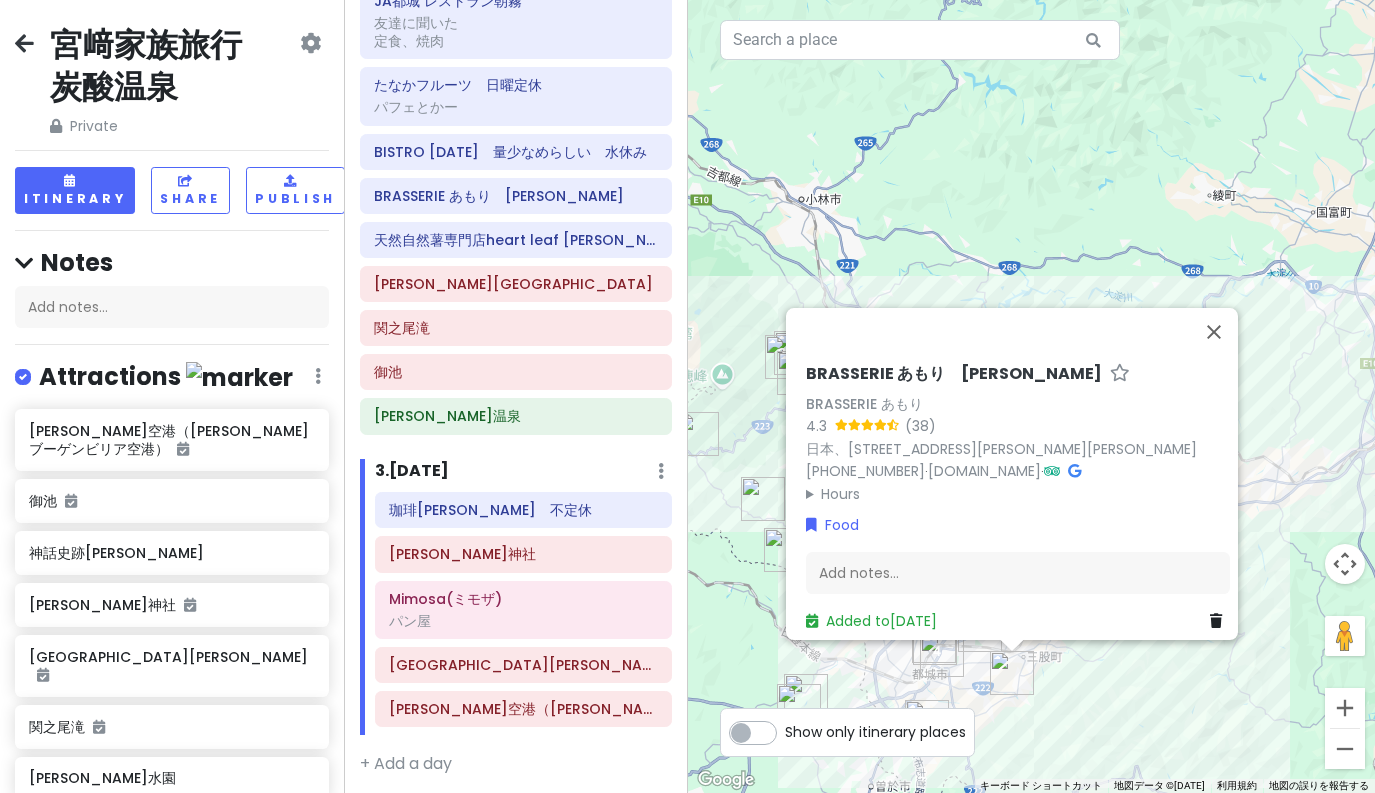 click on "BRASSERIE あもり　[PERSON_NAME]休み BRASSERIE あもり 4.3        (38) 日本、[STREET_ADDRESS][PERSON_NAME][PERSON_NAME] [PHONE_NUMBER]   ·   [DOMAIN_NAME]   ·   Hours [DATE]  11時30分～14時30分 [DATE]  11時30分～14時30分 [DATE]  定休日 [DATE]  定休日 [DATE]  11時30分～14時30分, 18時30分～22時00分 [DATE]  11時30分～14時30分, 18時30分～22時00分 [DATE]  11時30分～14時30分, 18時30分～22時00分 Food Add notes... Added to  [DATE]" at bounding box center [1032, 396] 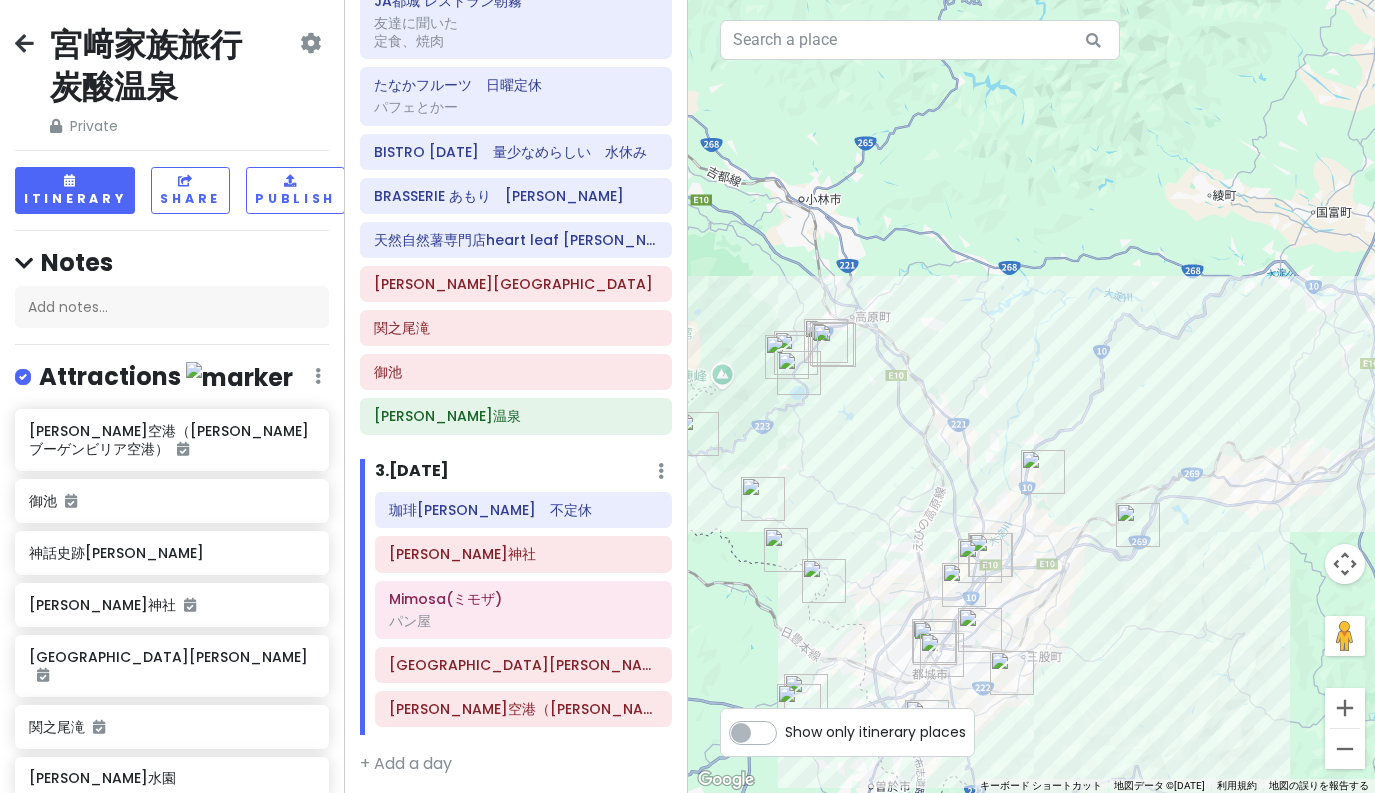 click at bounding box center (1032, 396) 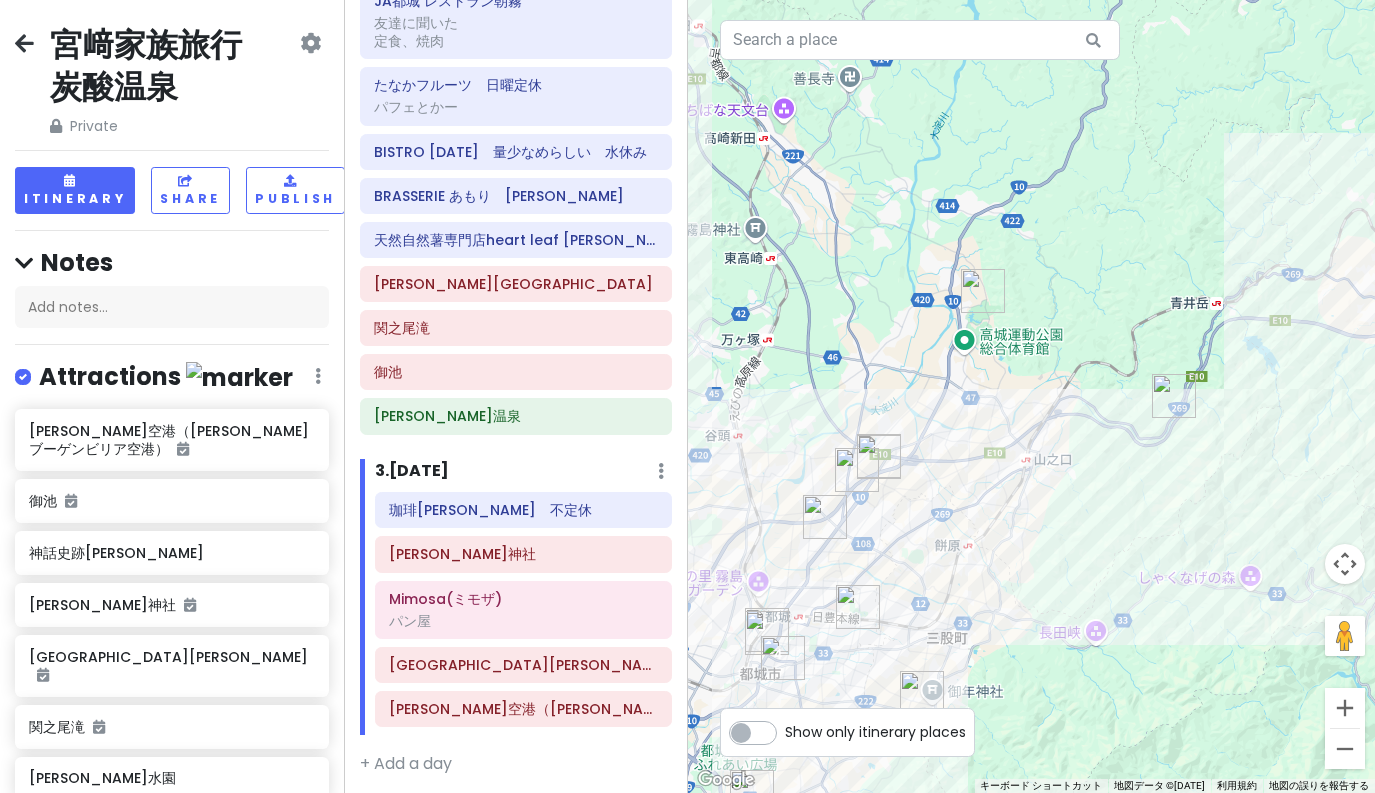 click at bounding box center [857, 470] 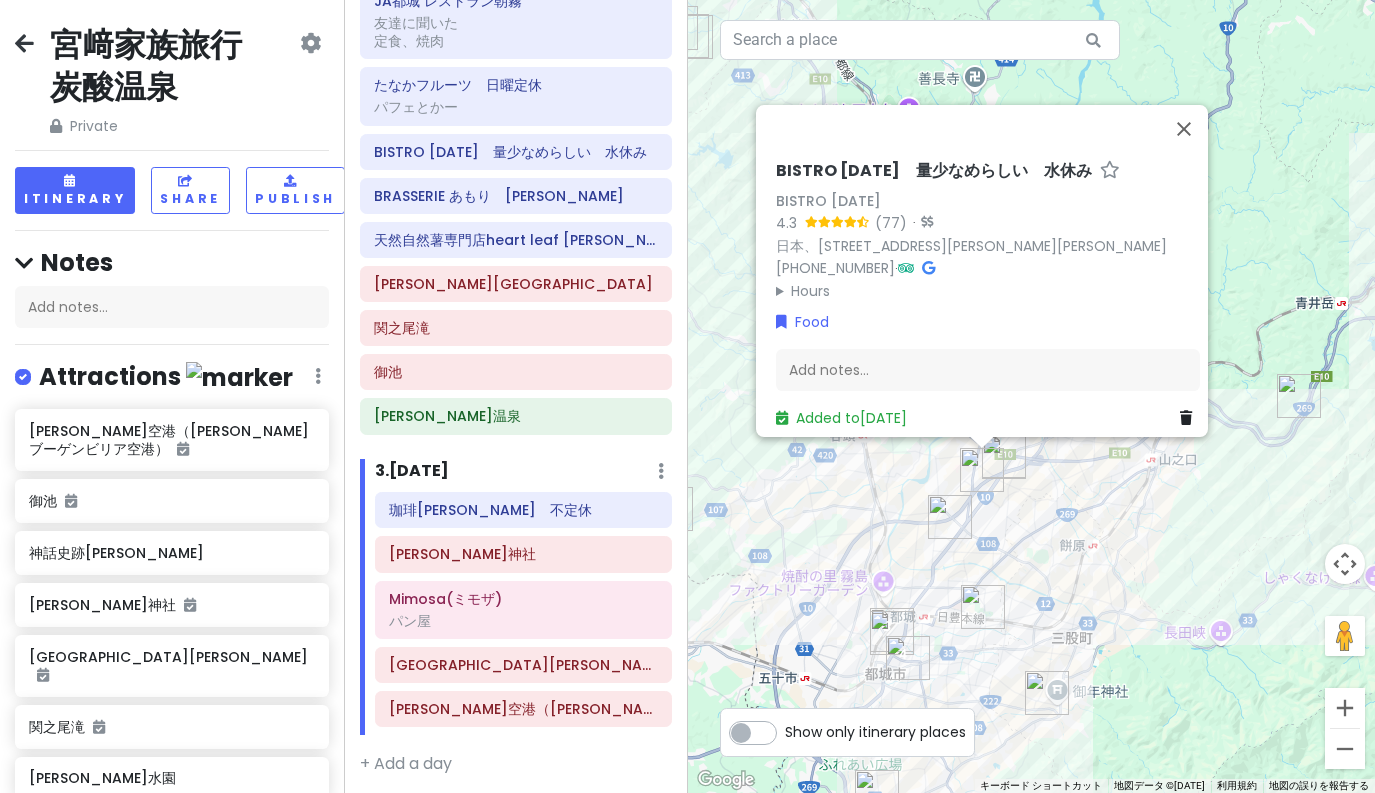 click at bounding box center [1004, 457] 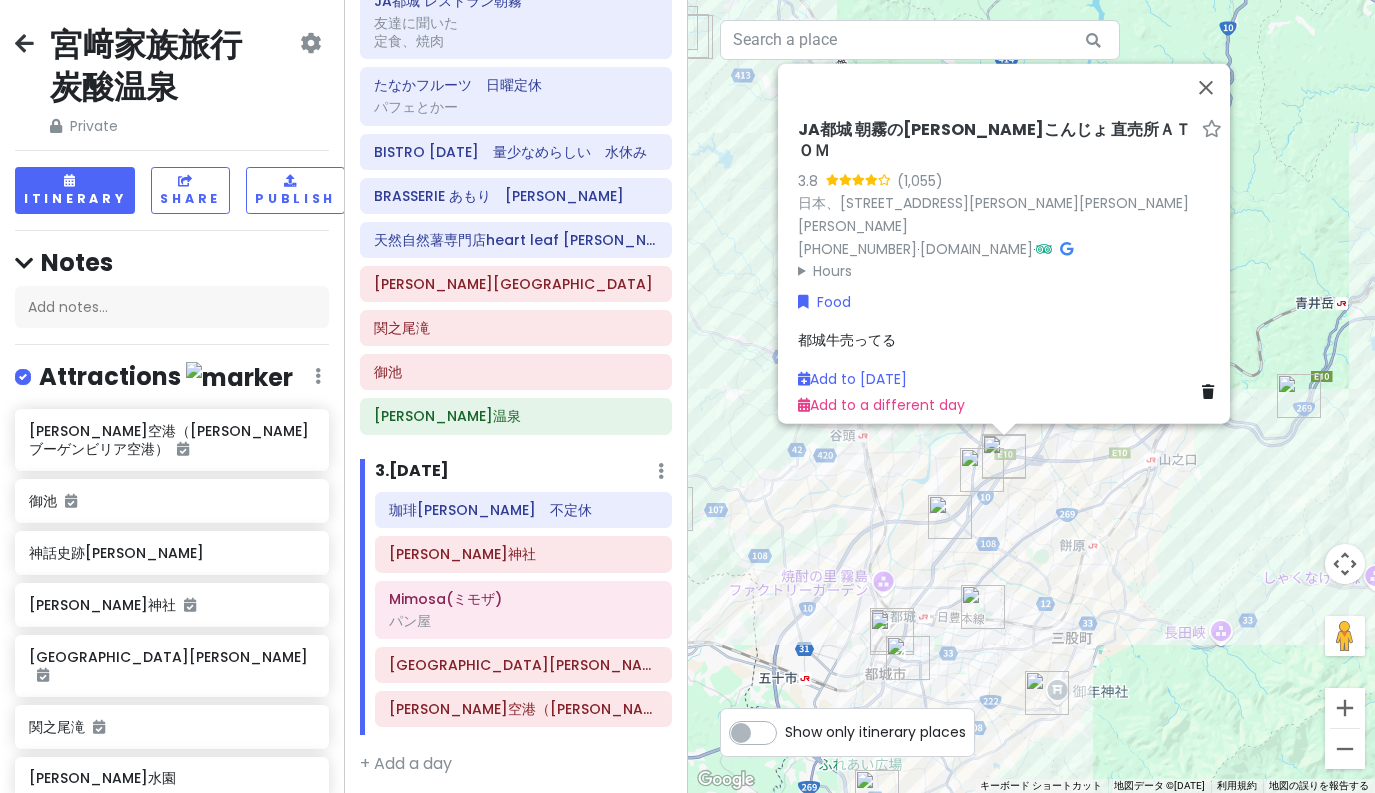 click at bounding box center [982, 470] 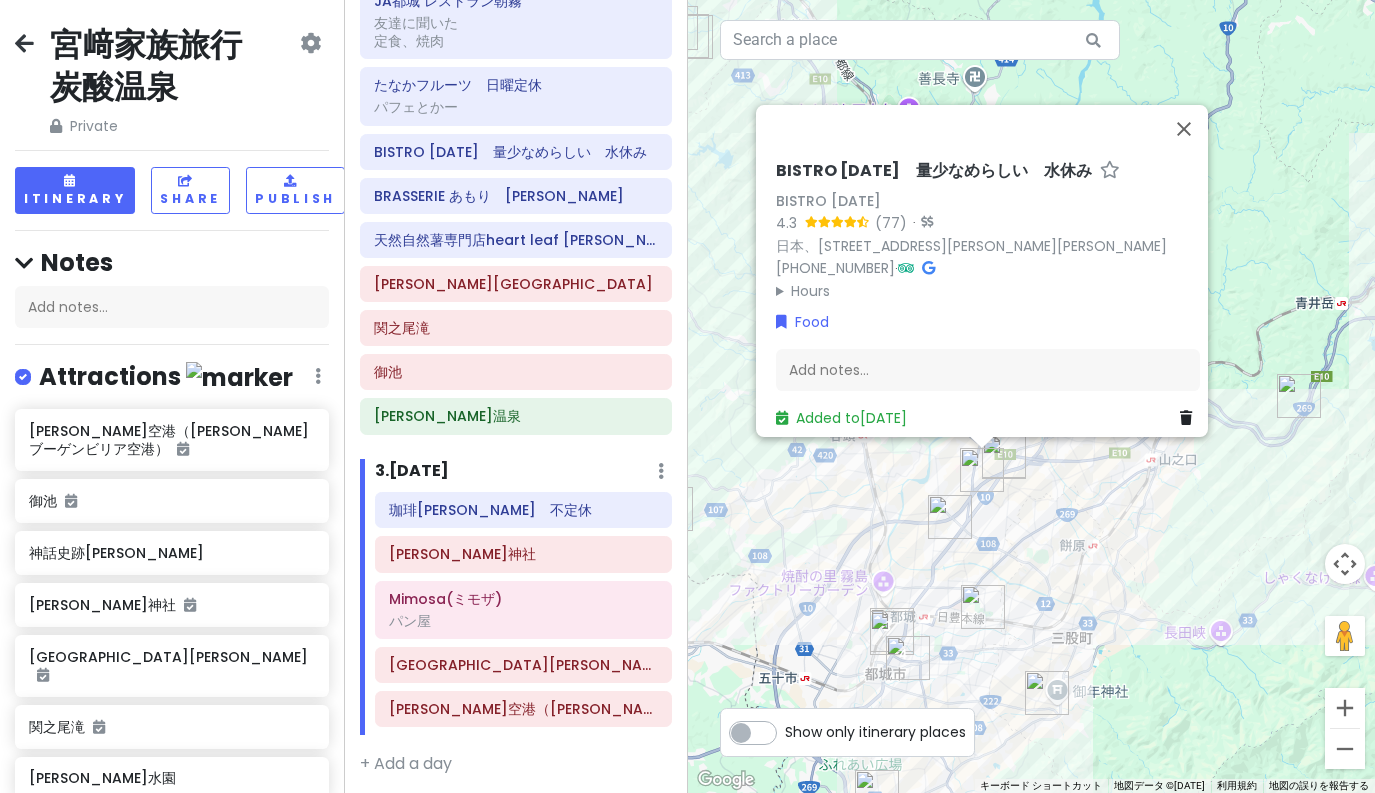click at bounding box center (950, 517) 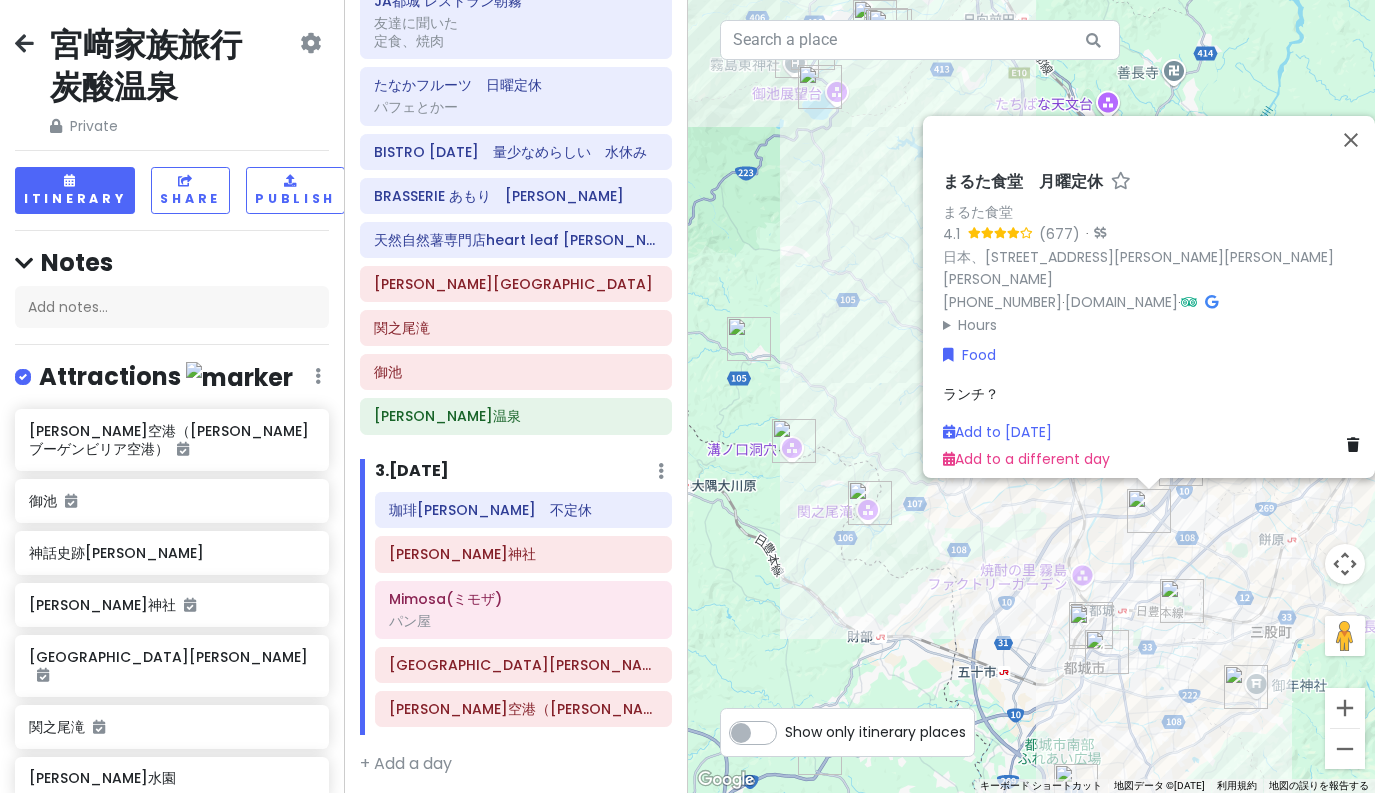 drag, startPoint x: 804, startPoint y: 534, endPoint x: 992, endPoint y: 526, distance: 188.17014 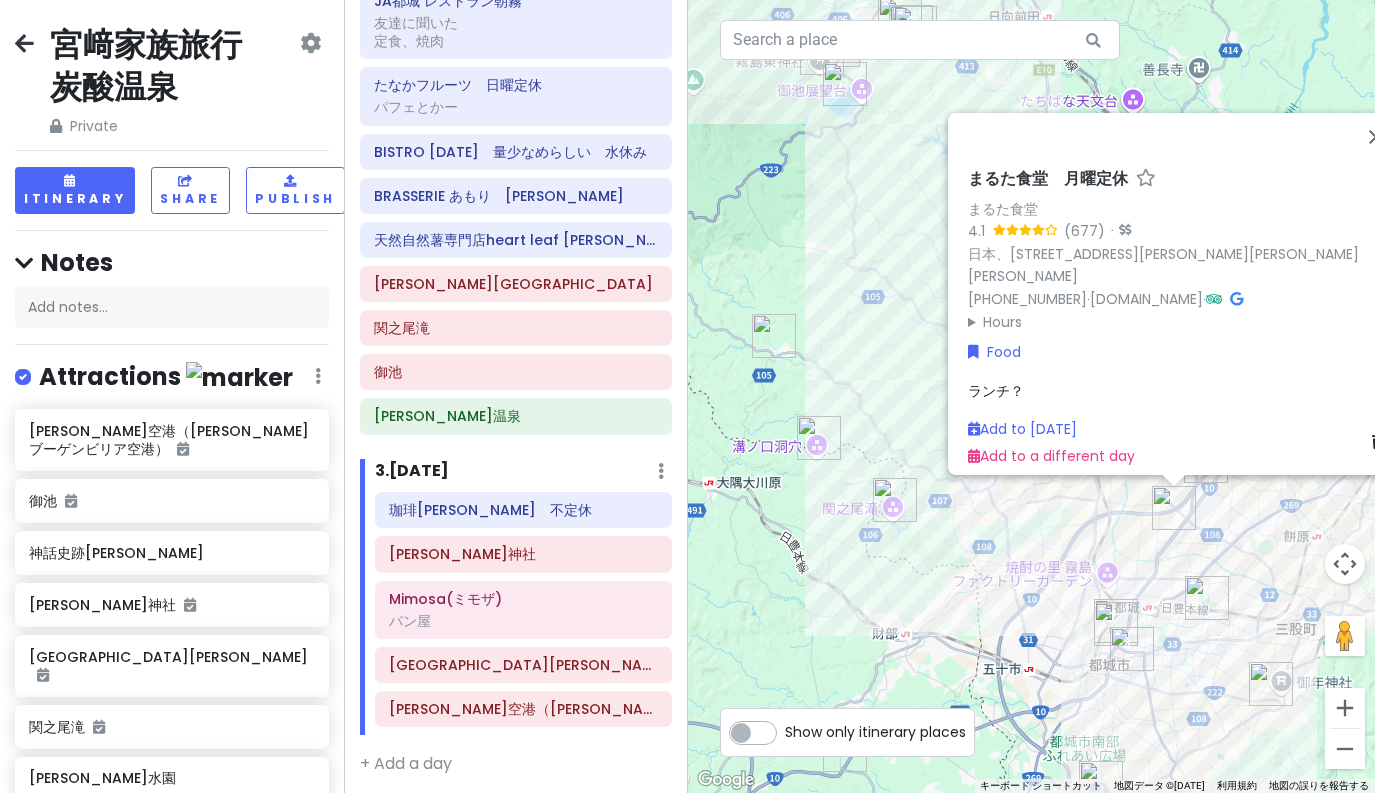 click on "まるた食堂　月曜定休 まるた食堂 4.1        (677)    ·    日本、[STREET_ADDRESS][PERSON_NAME][PERSON_NAME][PERSON_NAME] [PHONE_NUMBER]   ·   [DOMAIN_NAME]   ·   Hours [DATE]  定休日 [DATE]  11時30分～15時00分, 17時30分～21時00分 [DATE]  11時30分～15時00分, 17時30分～21時00分 [DATE]  11時30分～15時00分, 17時30分～21時00分 [DATE]  11時30分～15時00分, 17時30分～21時00分 [DATE]  11時30分～15時00分, 17時30分～21時00分 [DATE]  11時30分～15時00分, 17時30分～21時00分 Food ランチ？  Add to   [DATE]  Add to a different day" at bounding box center (1032, 396) 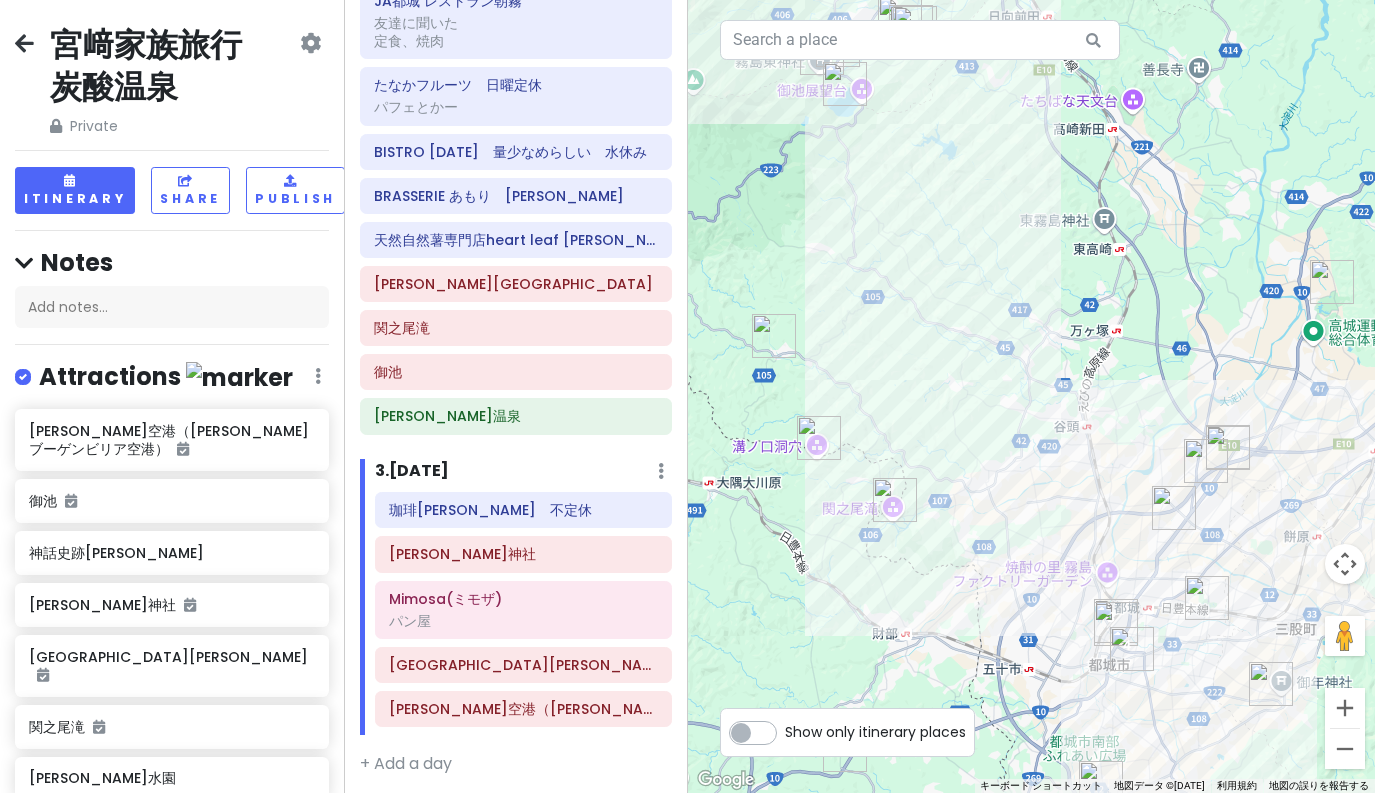 click at bounding box center (1032, 396) 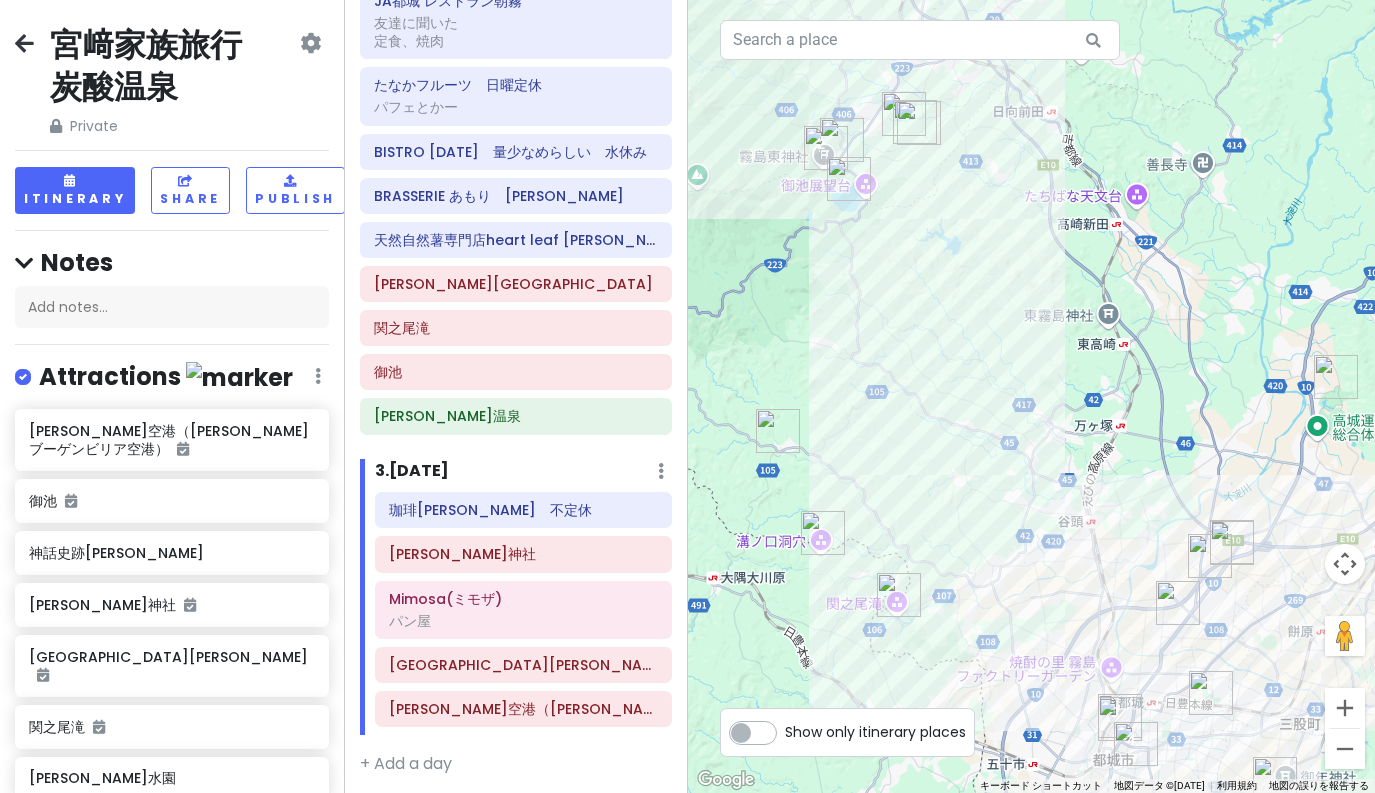 drag, startPoint x: 1093, startPoint y: 293, endPoint x: 1089, endPoint y: 399, distance: 106.07545 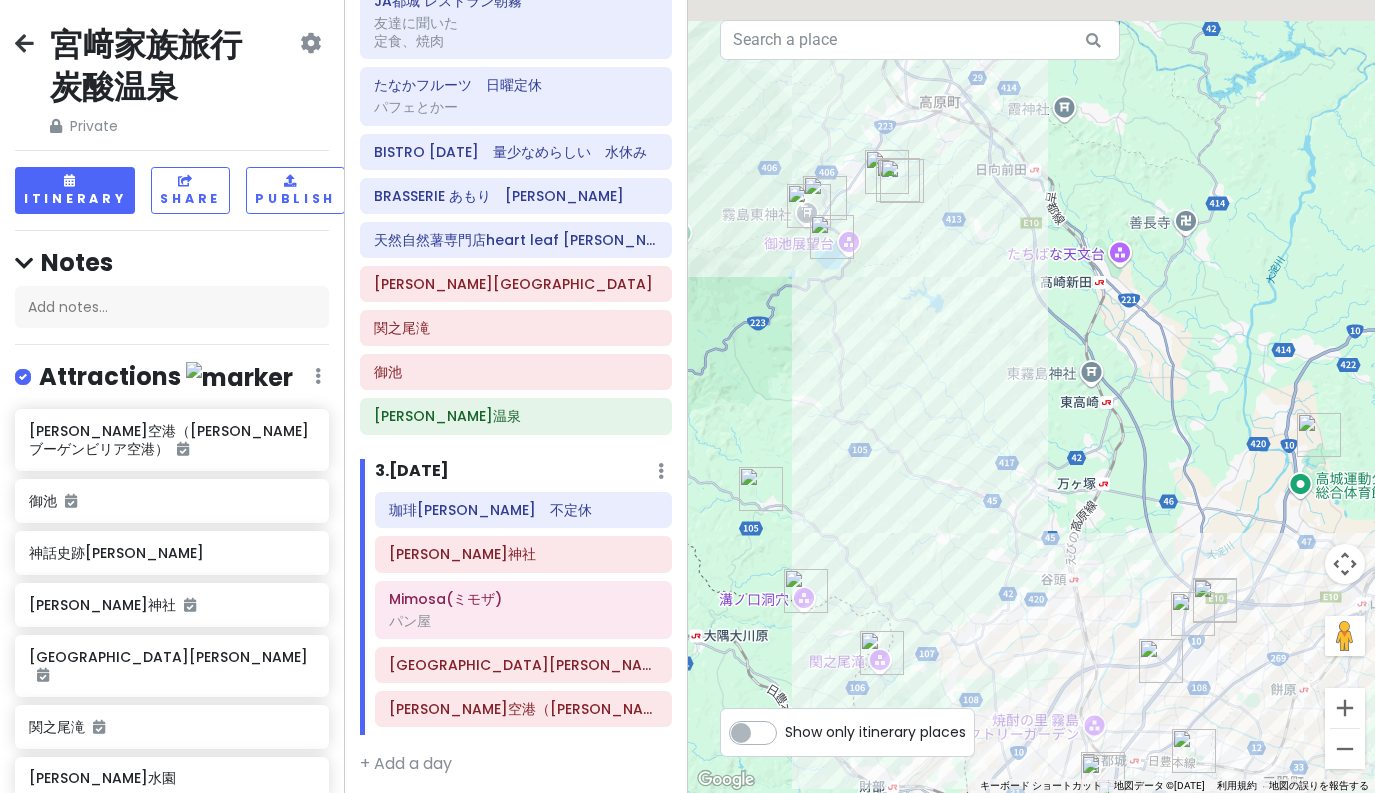 drag, startPoint x: 1007, startPoint y: 262, endPoint x: 986, endPoint y: 336, distance: 76.922035 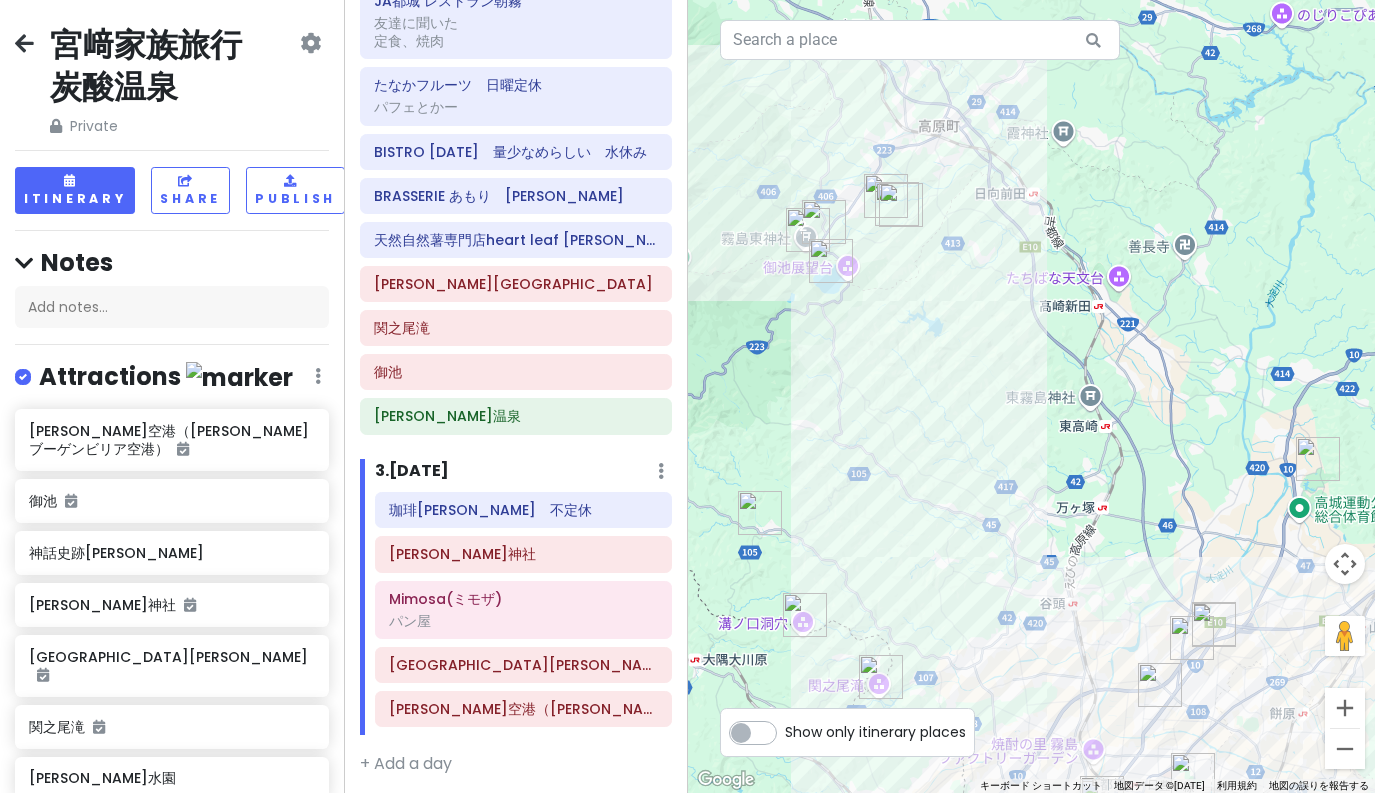 drag, startPoint x: 971, startPoint y: 319, endPoint x: 989, endPoint y: 407, distance: 89.822044 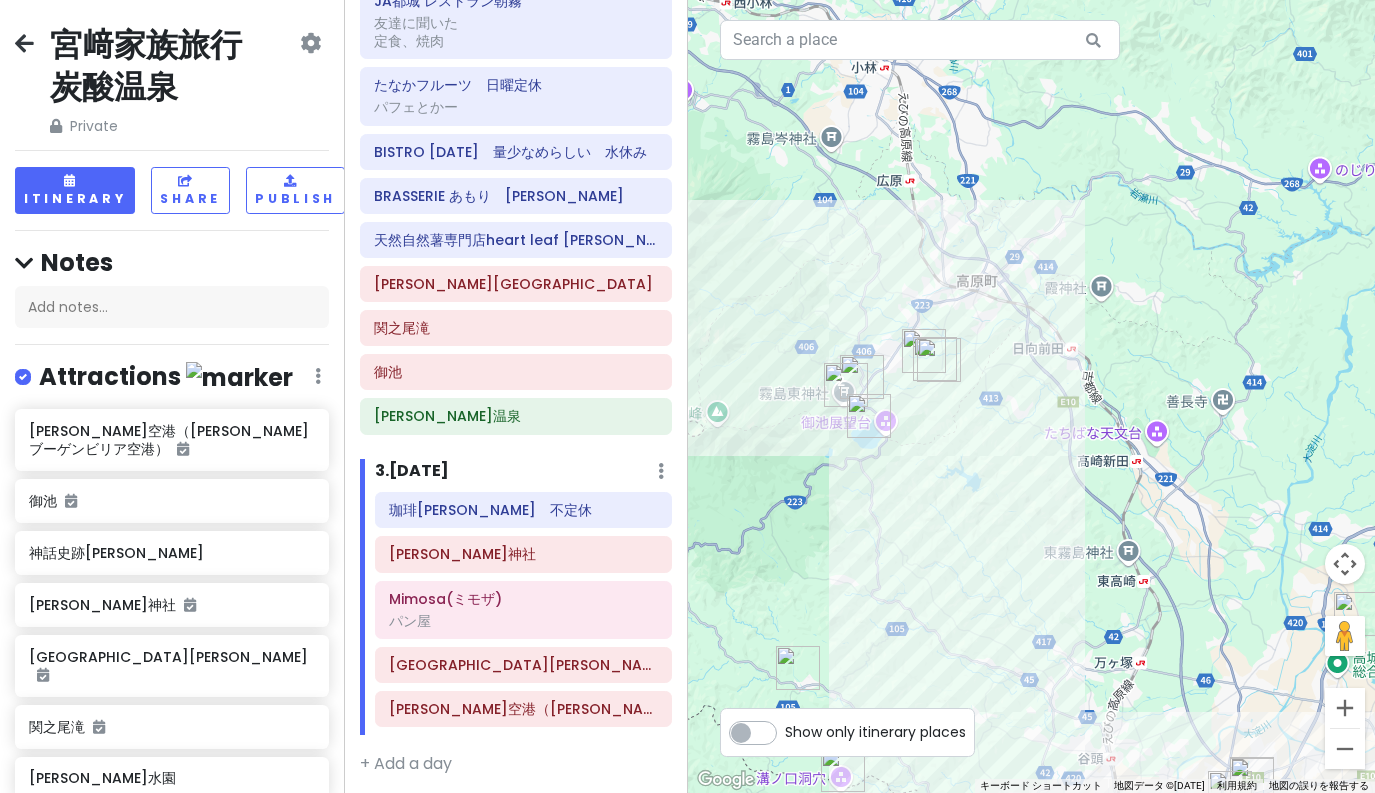 click at bounding box center (846, 385) 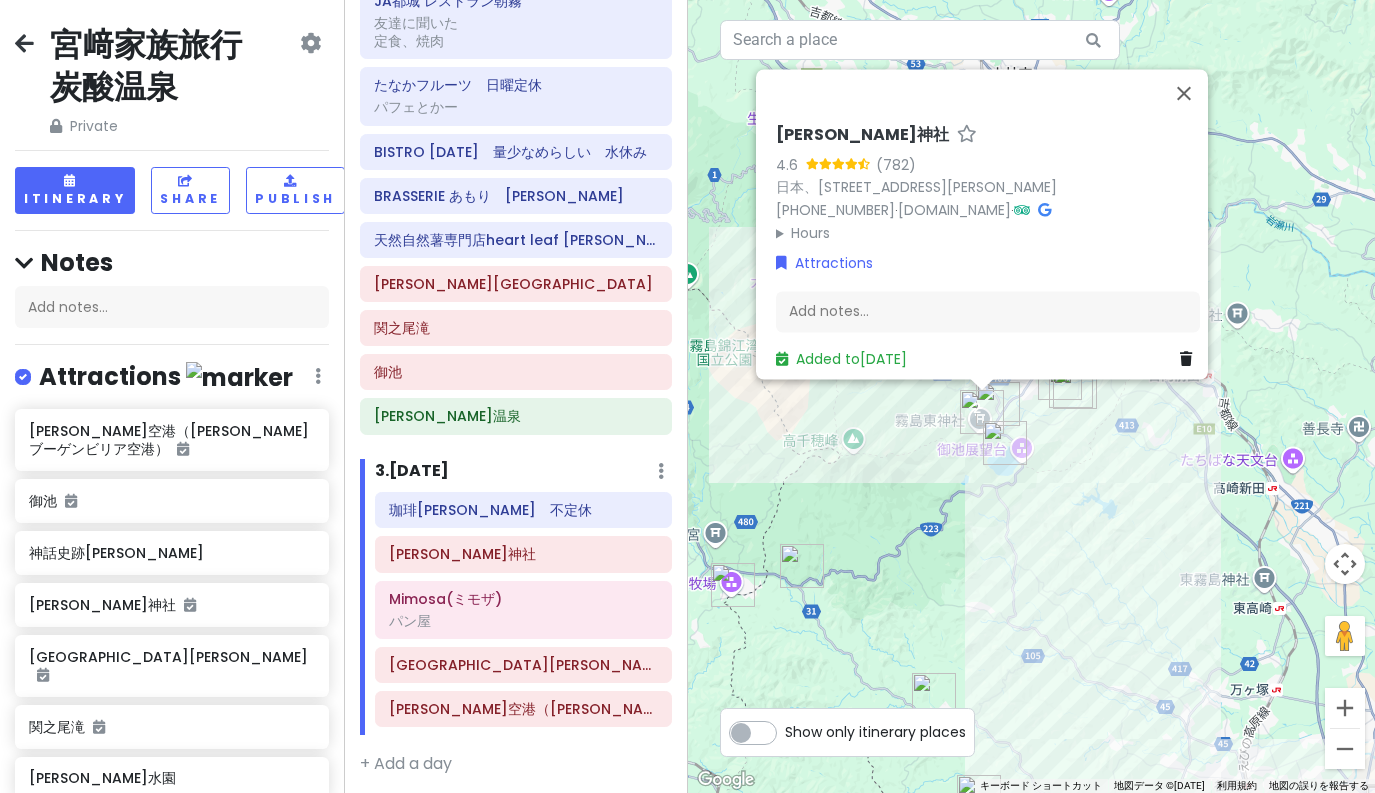 click on "[PERSON_NAME]神社 4.6        (782) 日本、[STREET_ADDRESS][PERSON_NAME] [PHONE_NUMBER]   ·   [DOMAIN_NAME]   ·   Hours [DATE]  24 時間営業 [DATE]  24 時間営業 [DATE]  24 時間営業 [DATE]  24 時間営業 [DATE]  24 時間営業 [DATE]  24 時間営業 [DATE]  24 時間営業 Attractions Add notes... Added to  [DATE]" at bounding box center (1032, 396) 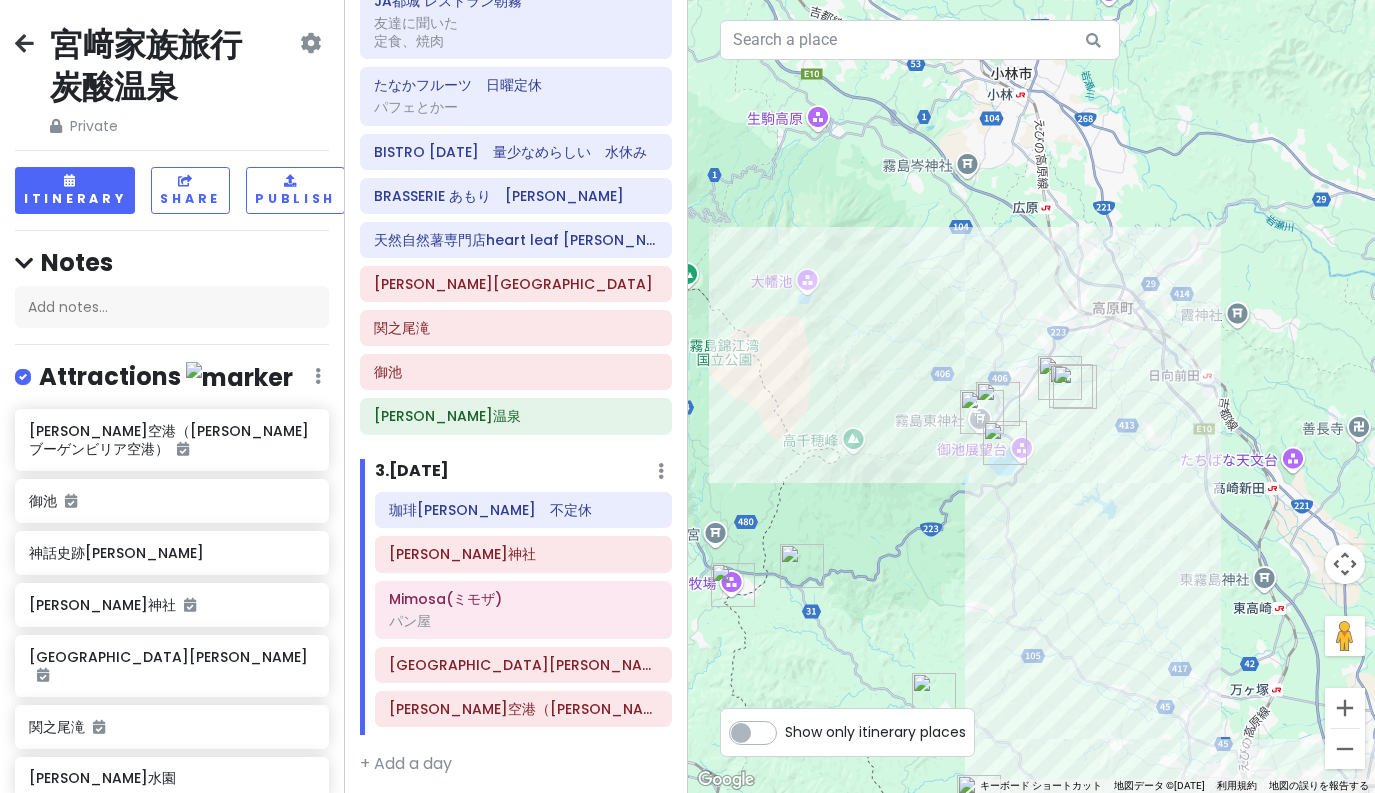 click at bounding box center (982, 412) 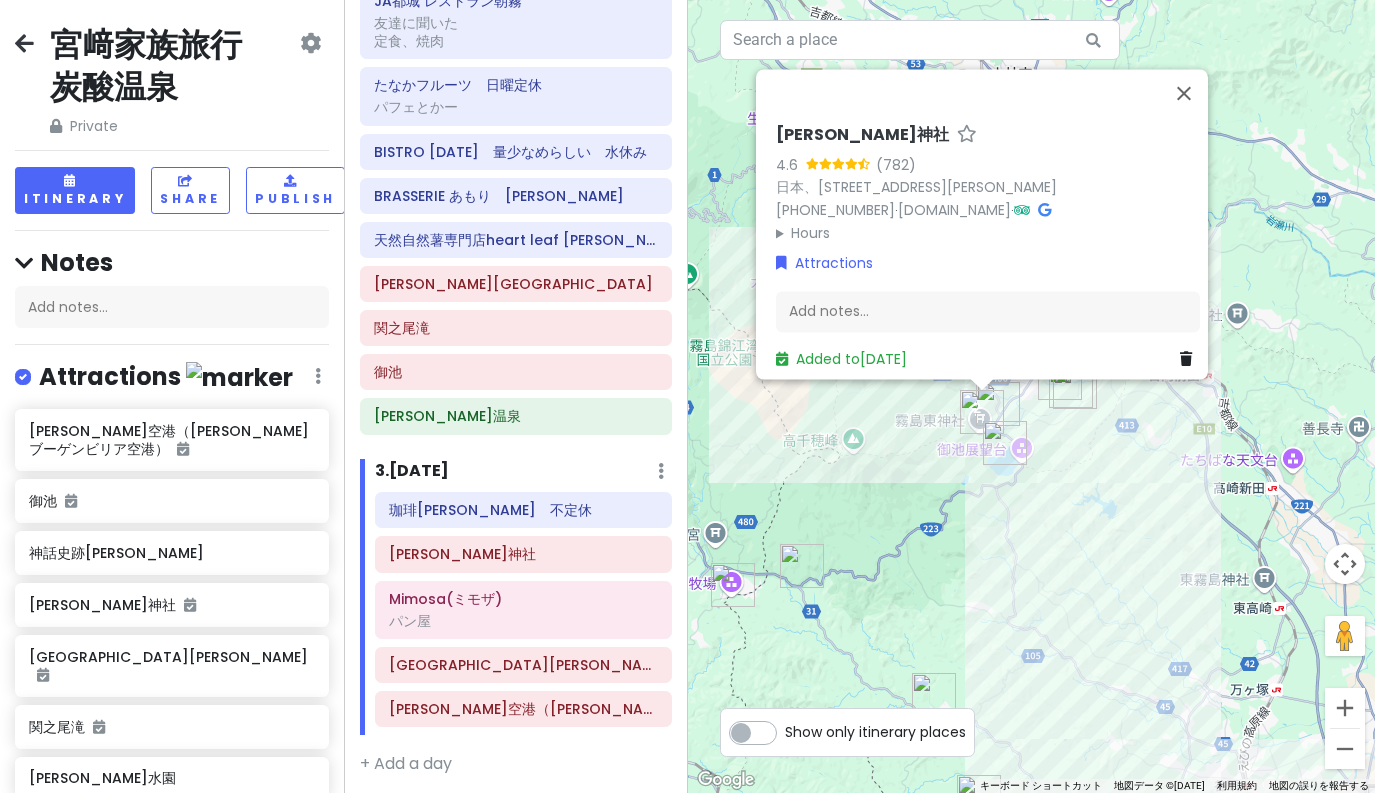 click at bounding box center (982, 412) 